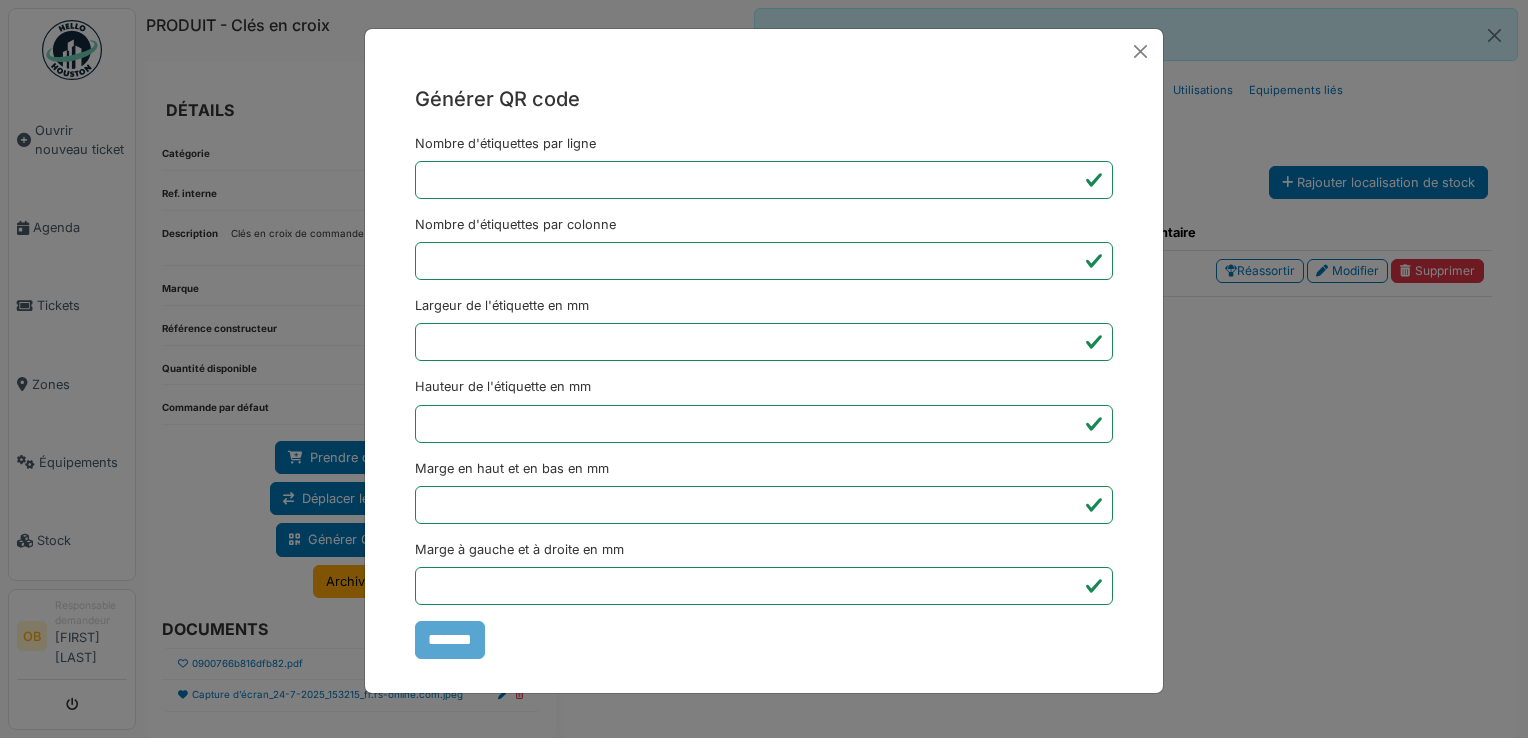 scroll, scrollTop: 0, scrollLeft: 0, axis: both 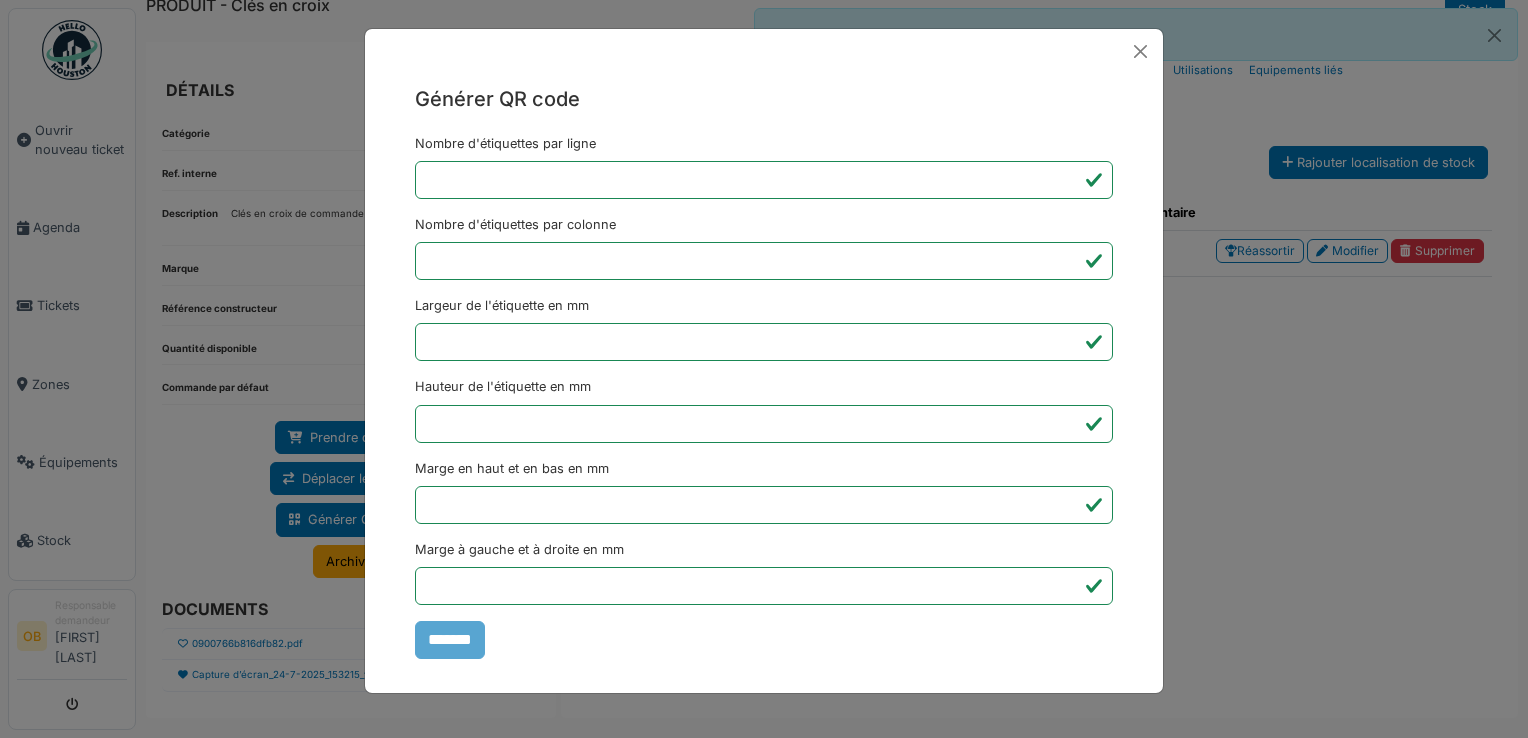 click on "Générer QR code
Nombre d'étiquettes par ligne
*
Nombre d'étiquettes par colonne
*
Largeur de l'étiquette en mm
**
Hauteur de l'étiquette en mm
**
Marge en haut et en bas en mm
*
Marge à gauche et à droite en mm
***
*******" at bounding box center (764, 369) 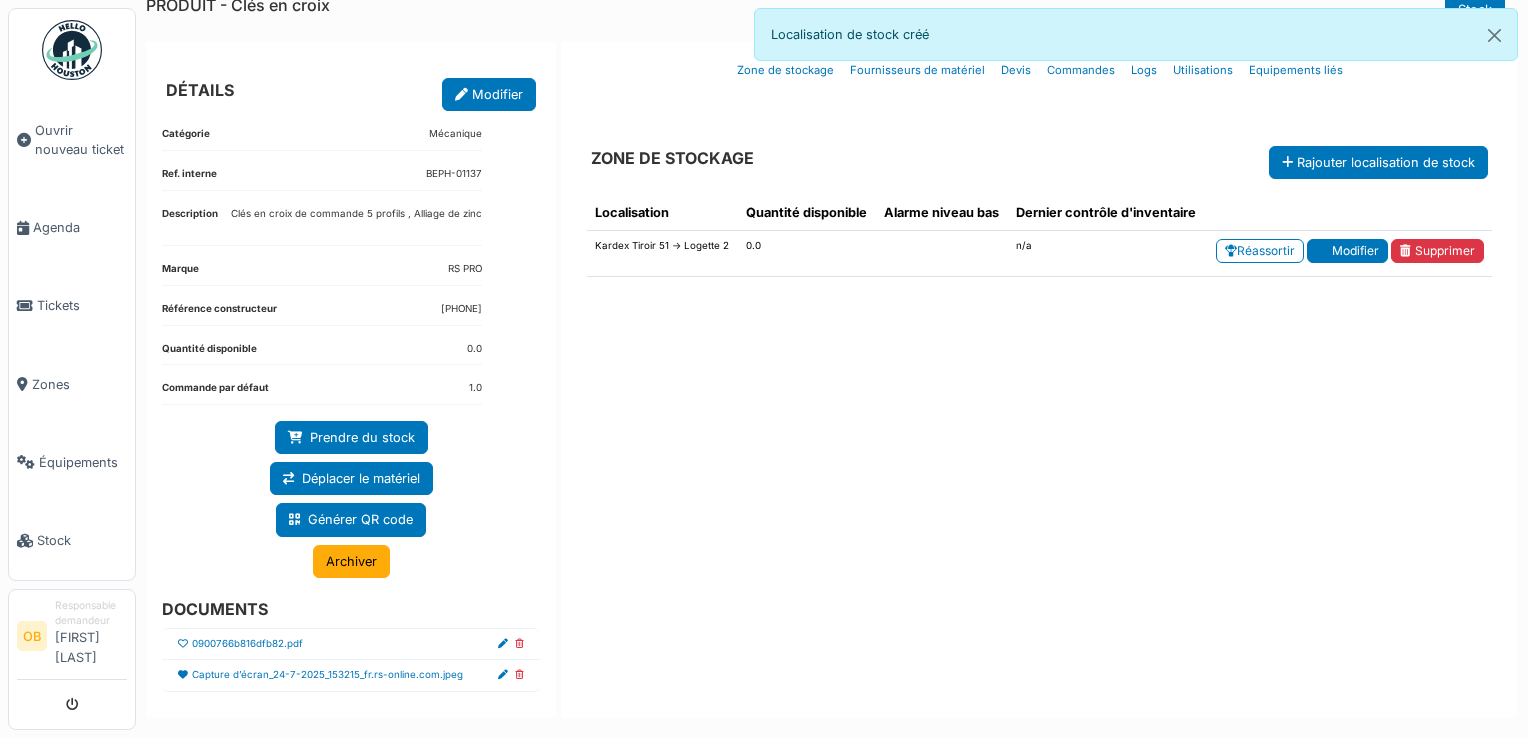 click on "Modifier" at bounding box center (1347, 251) 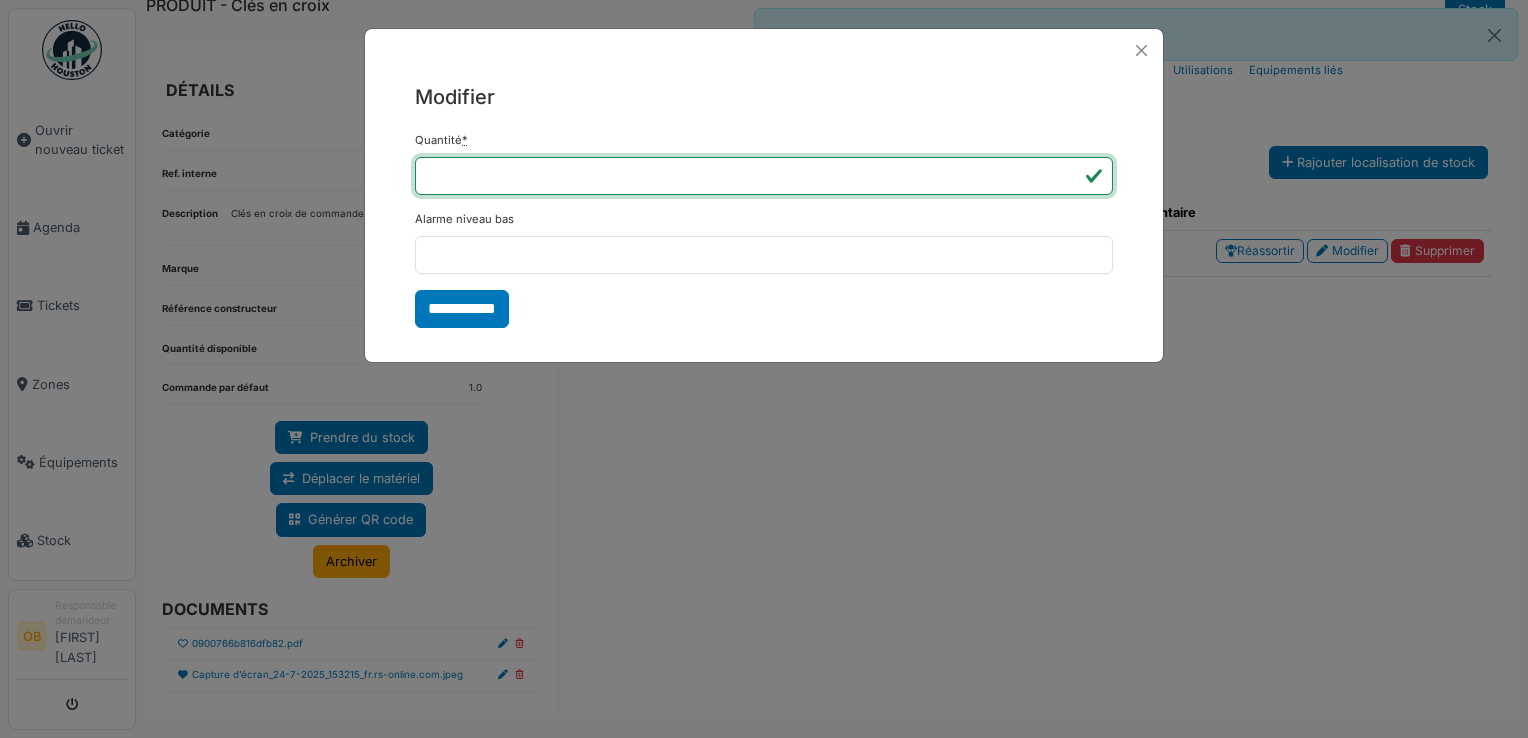 type on "*" 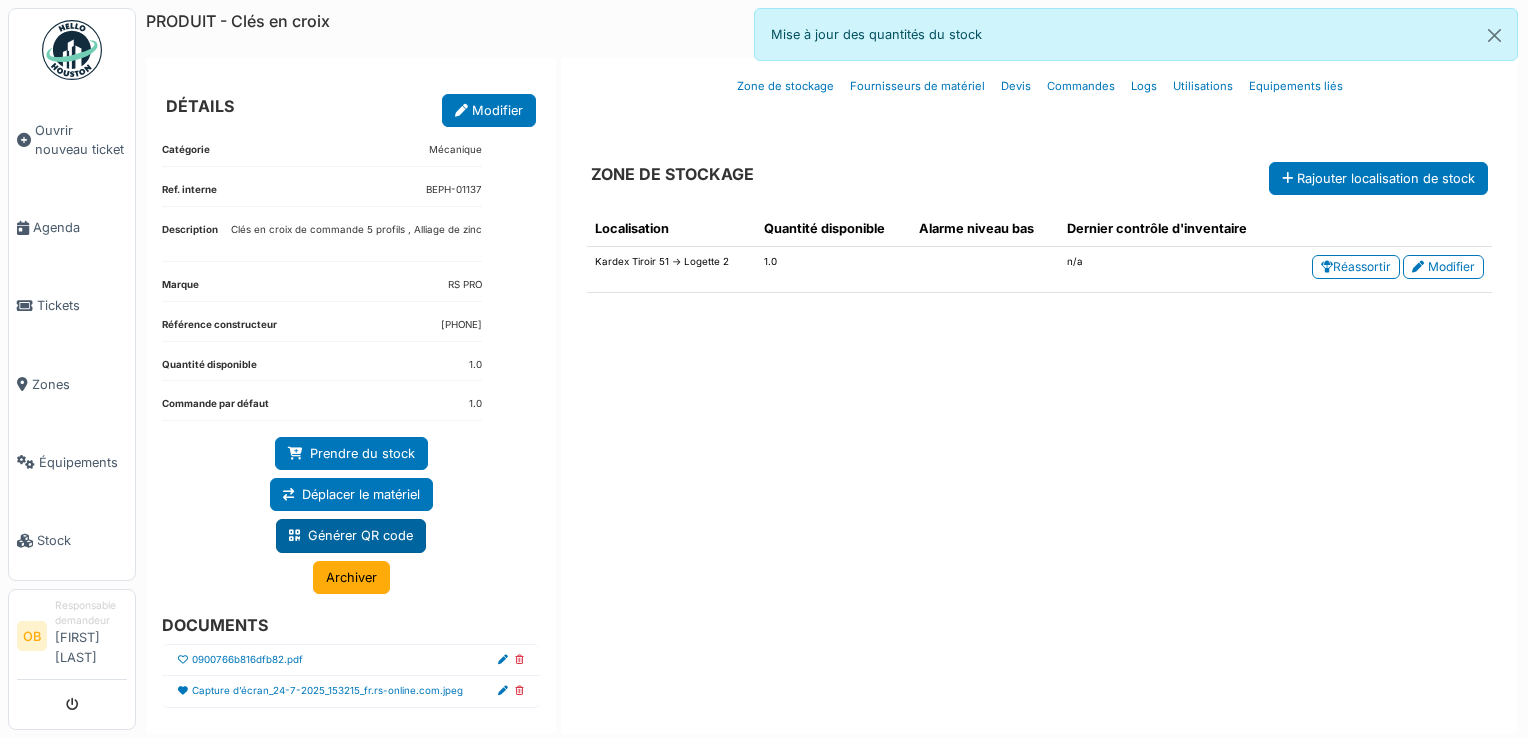 scroll, scrollTop: 0, scrollLeft: 0, axis: both 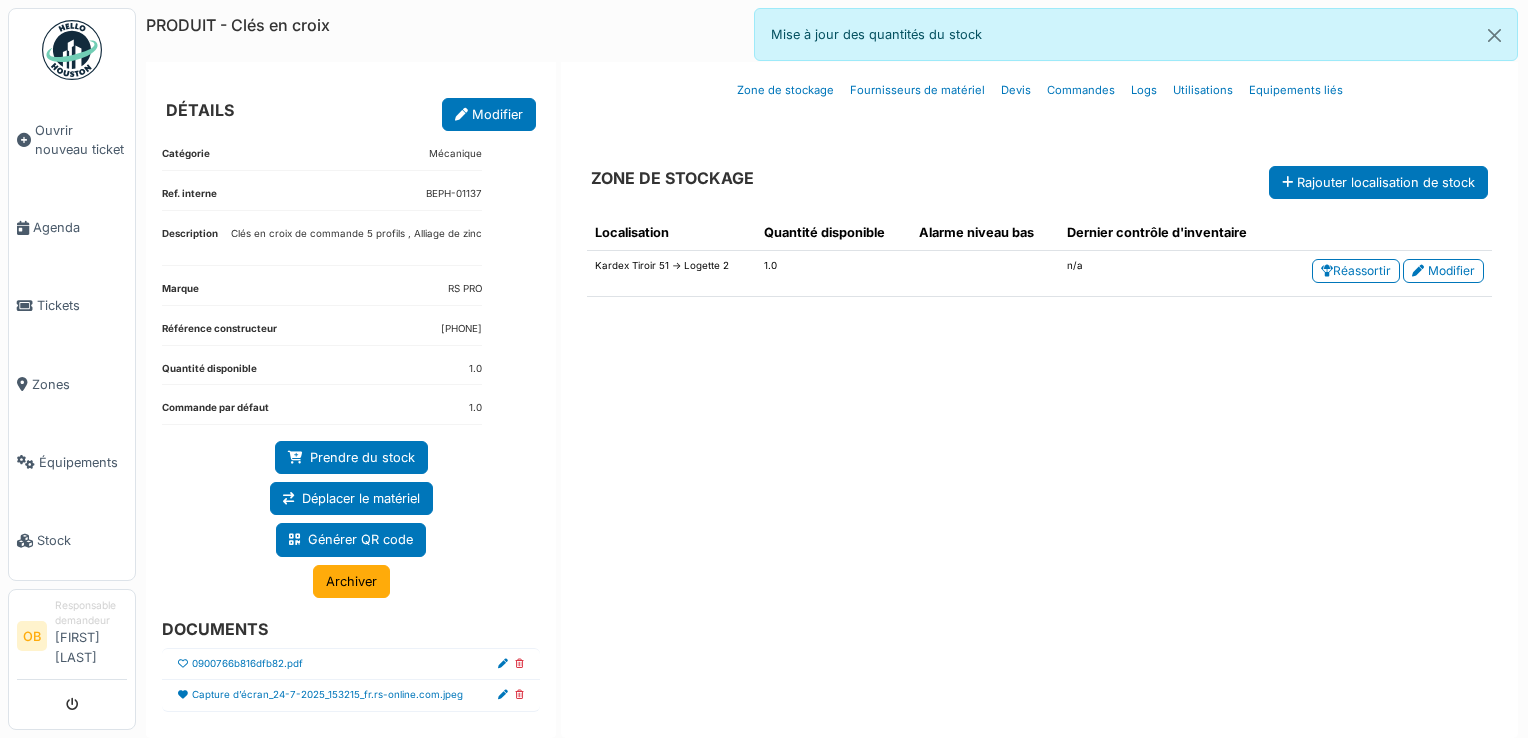 drag, startPoint x: -4, startPoint y: 581, endPoint x: 0, endPoint y: 683, distance: 102.0784 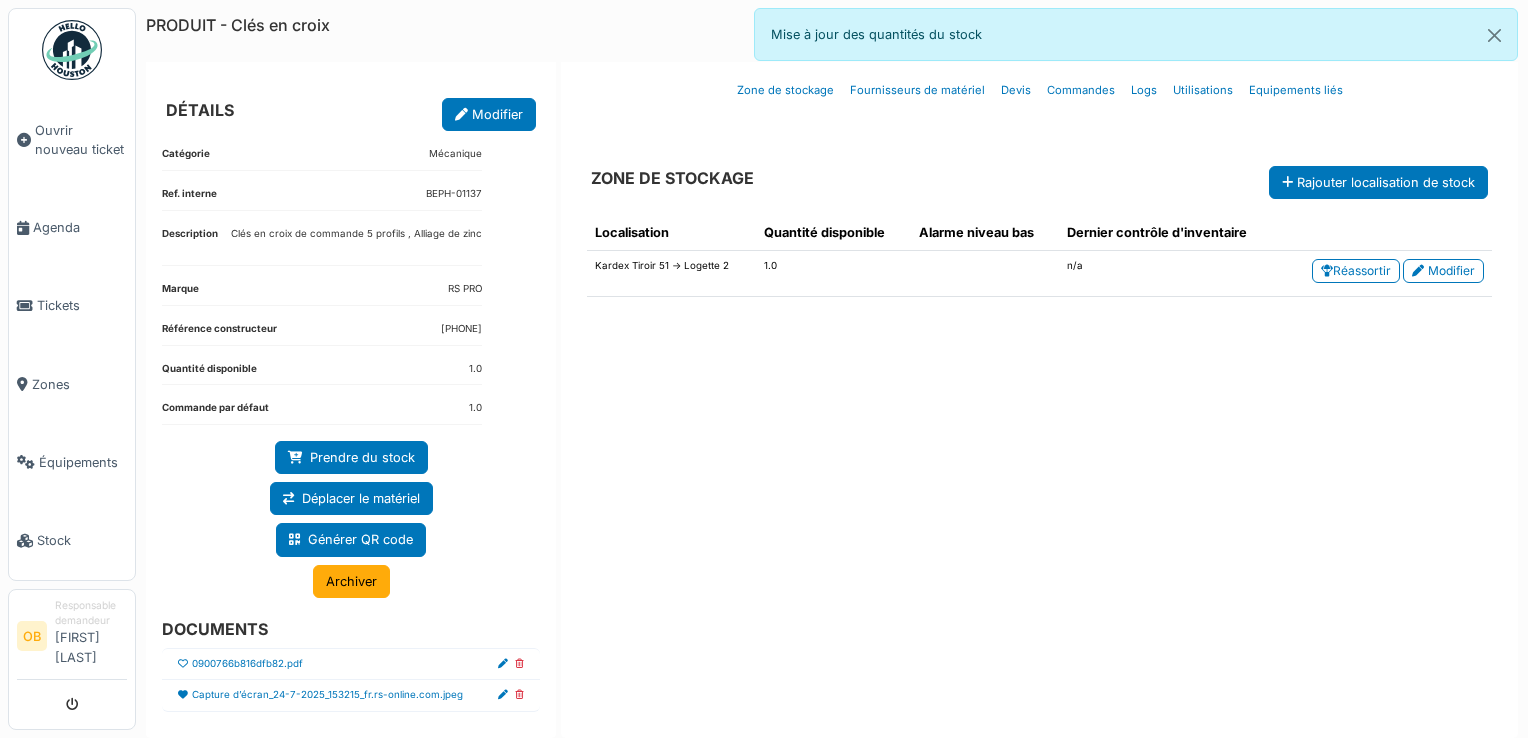 drag, startPoint x: 0, startPoint y: 683, endPoint x: 610, endPoint y: 446, distance: 654.42267 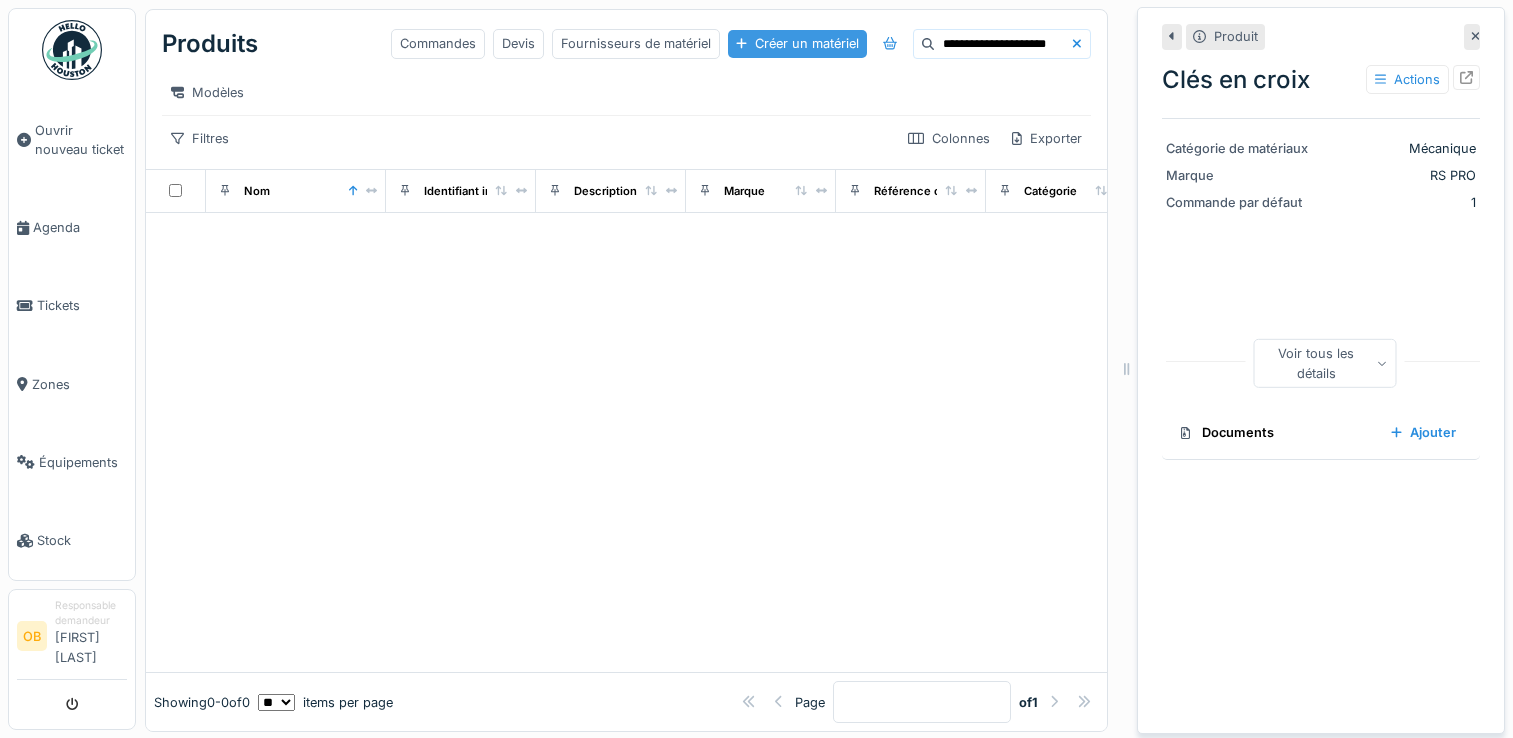 scroll, scrollTop: 0, scrollLeft: 0, axis: both 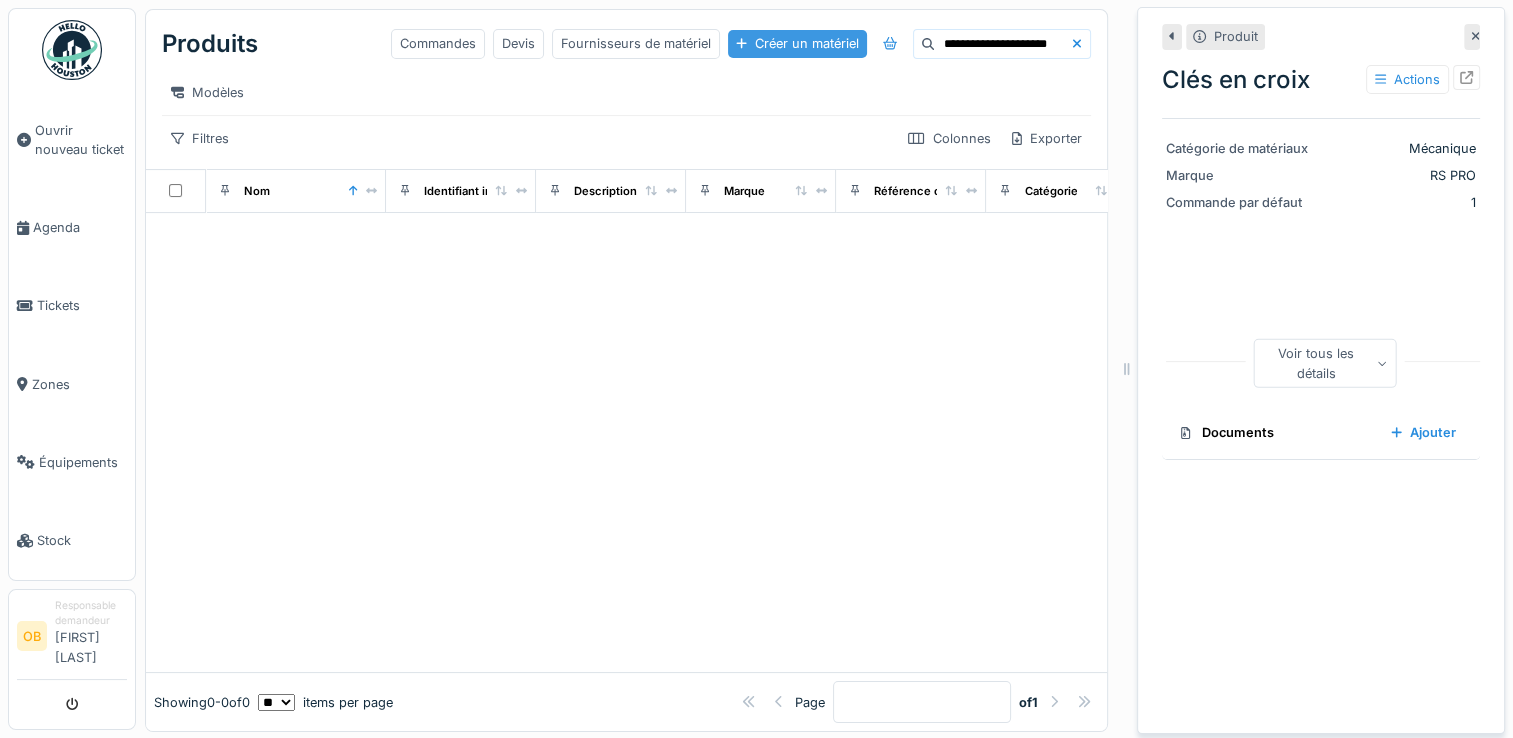 click on "Créer un matériel" at bounding box center [797, 43] 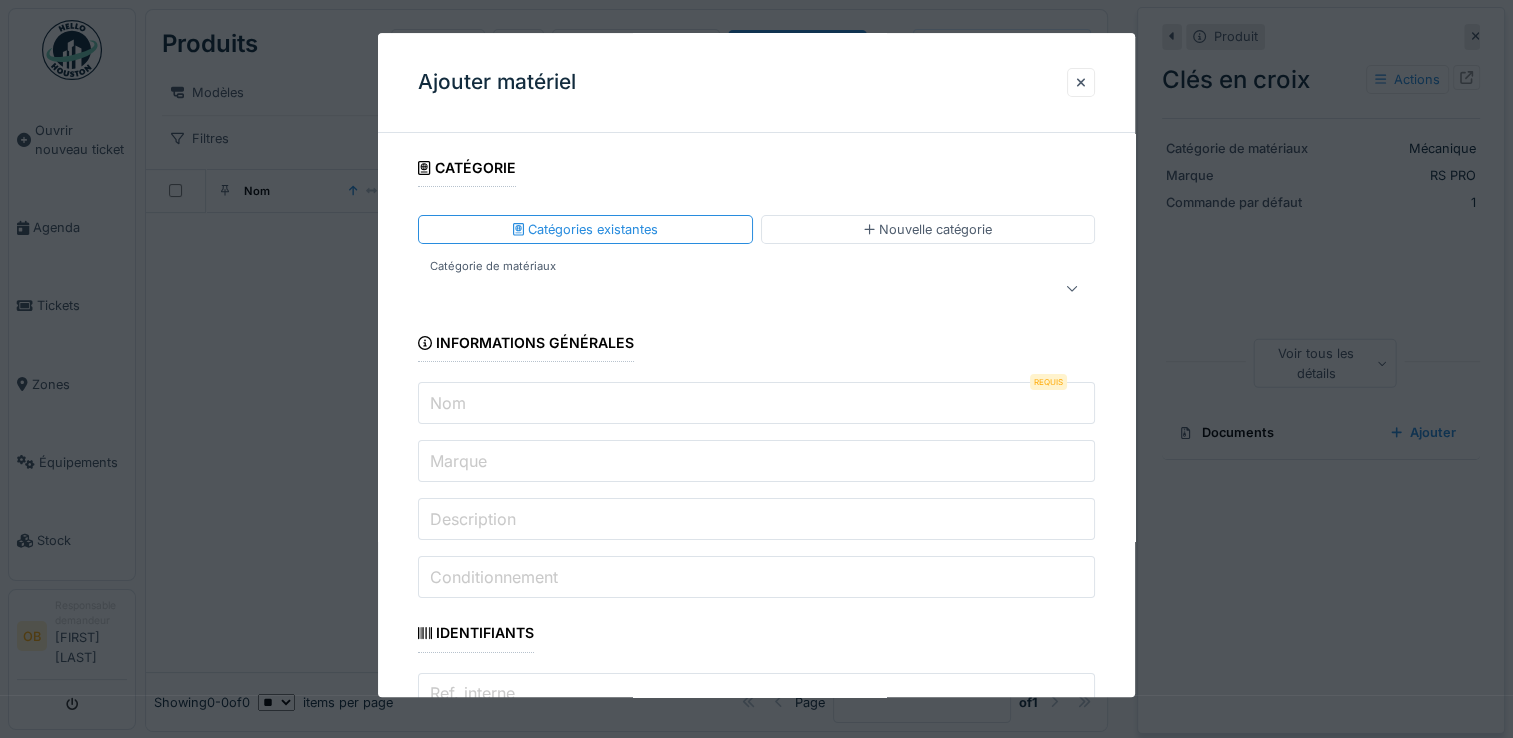 click at bounding box center (722, 289) 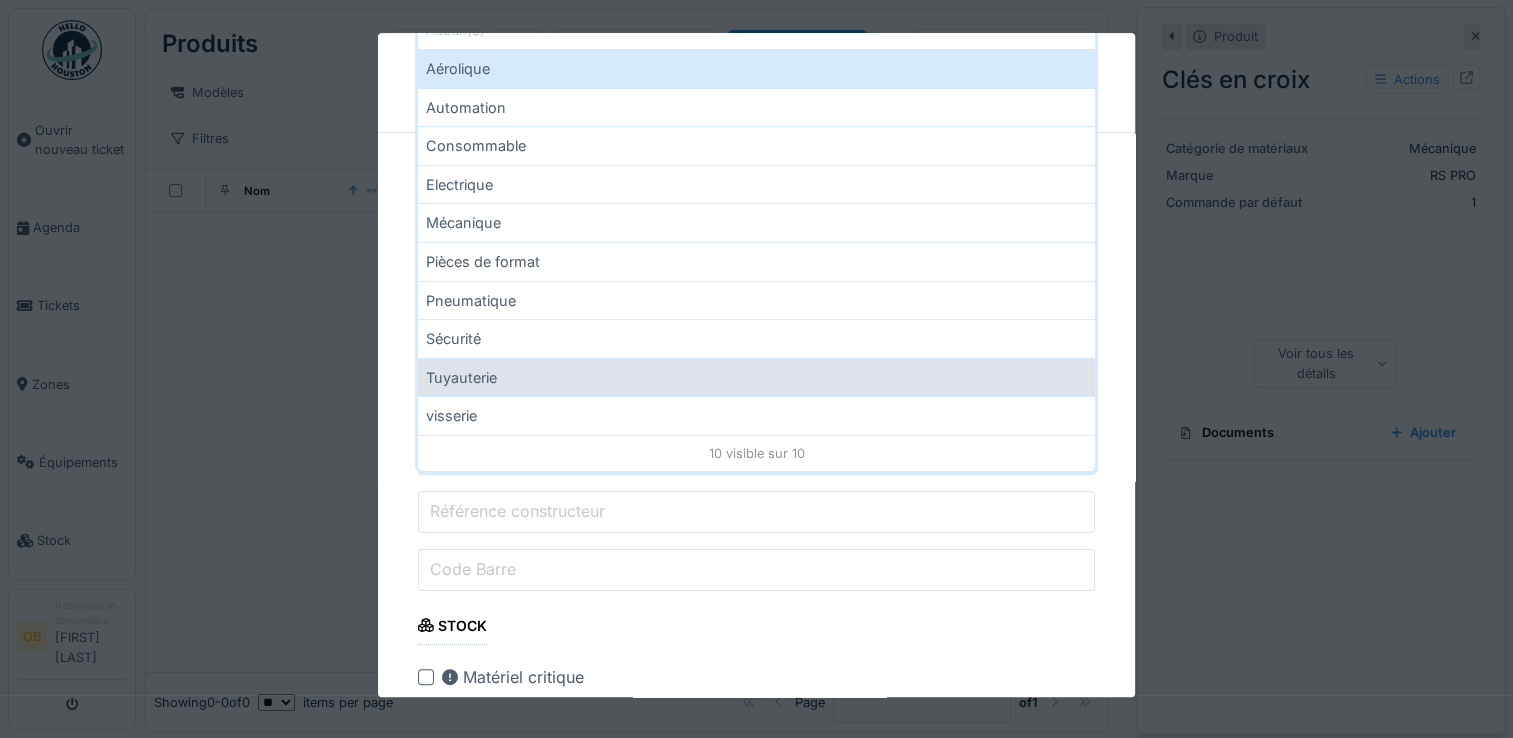 scroll, scrollTop: 266, scrollLeft: 0, axis: vertical 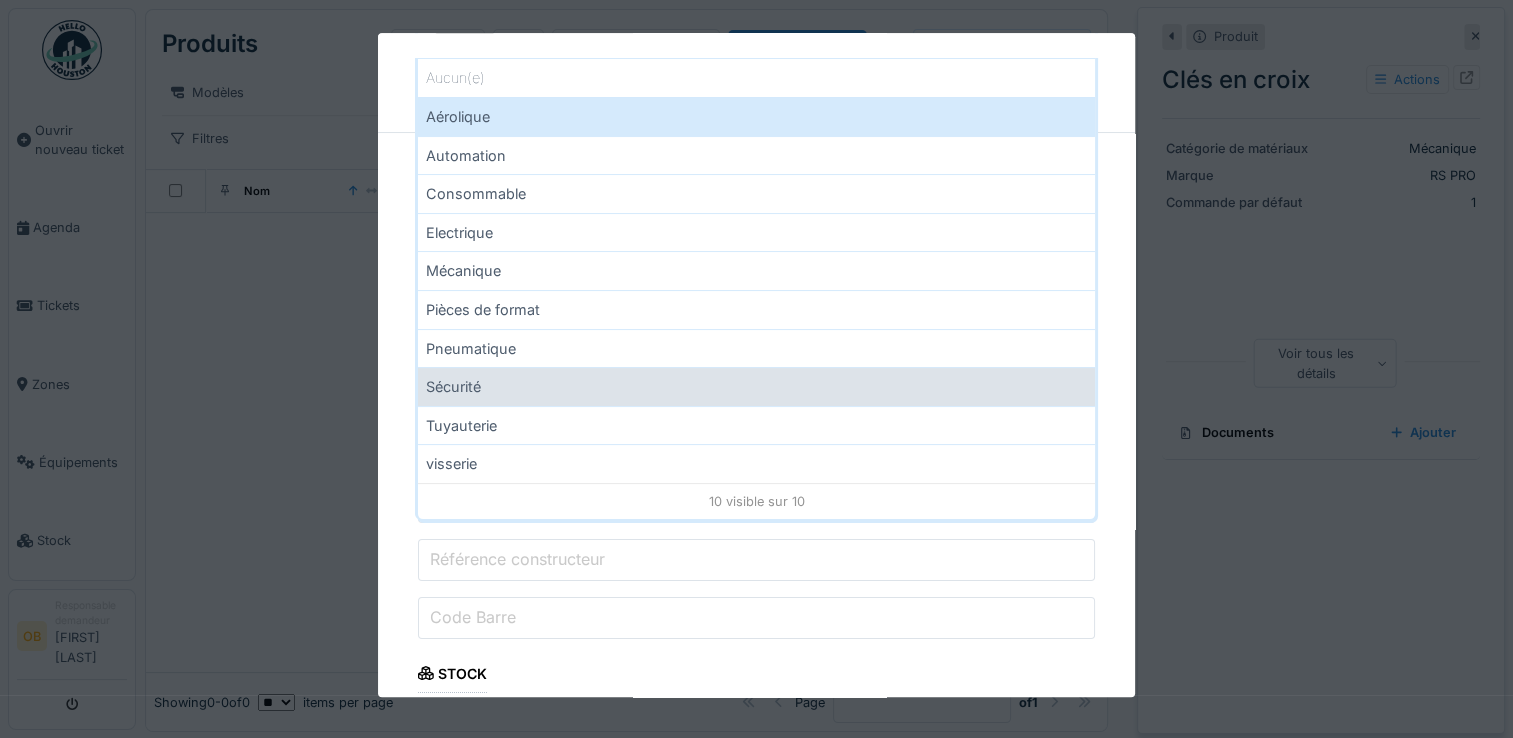 click on "Sécurité" at bounding box center [756, 386] 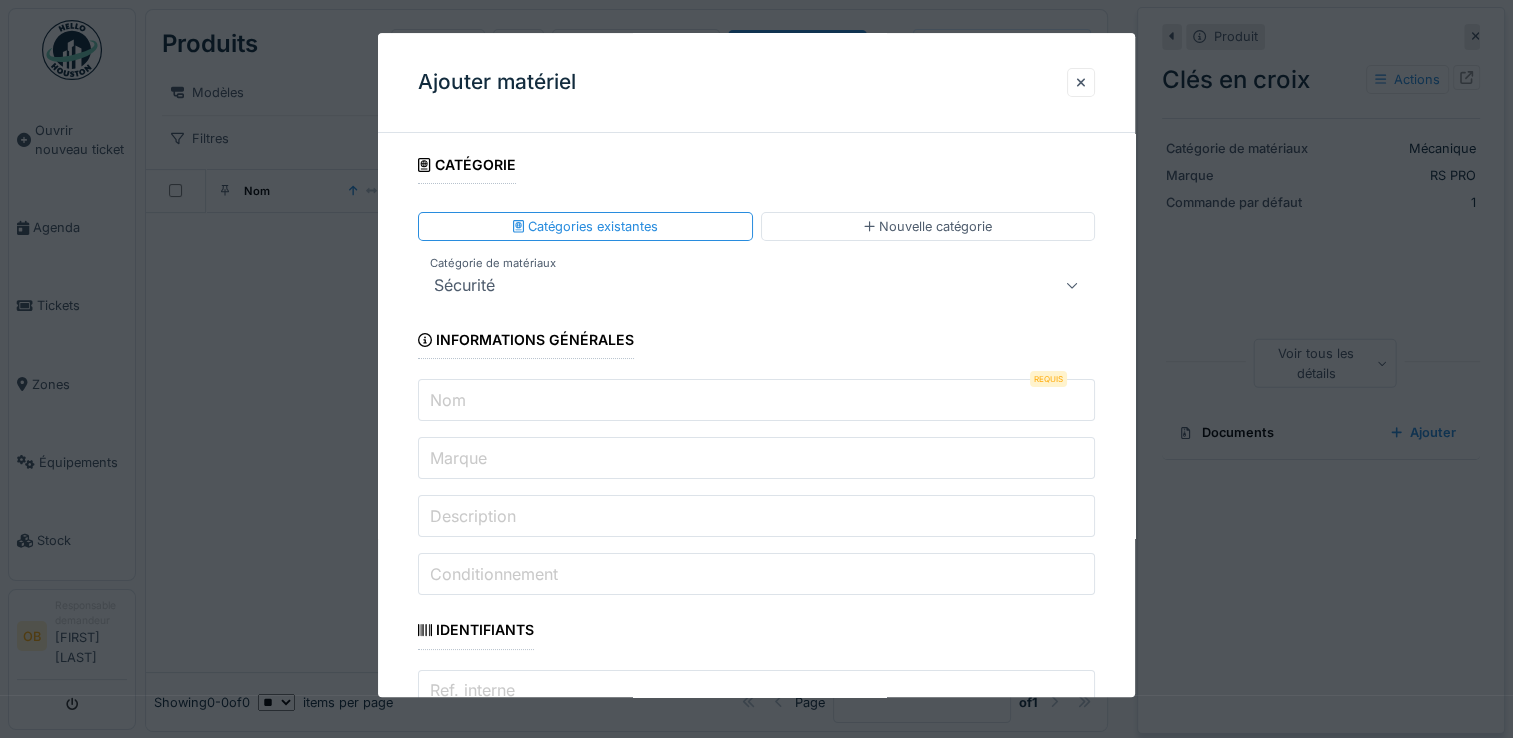 scroll, scrollTop: 0, scrollLeft: 0, axis: both 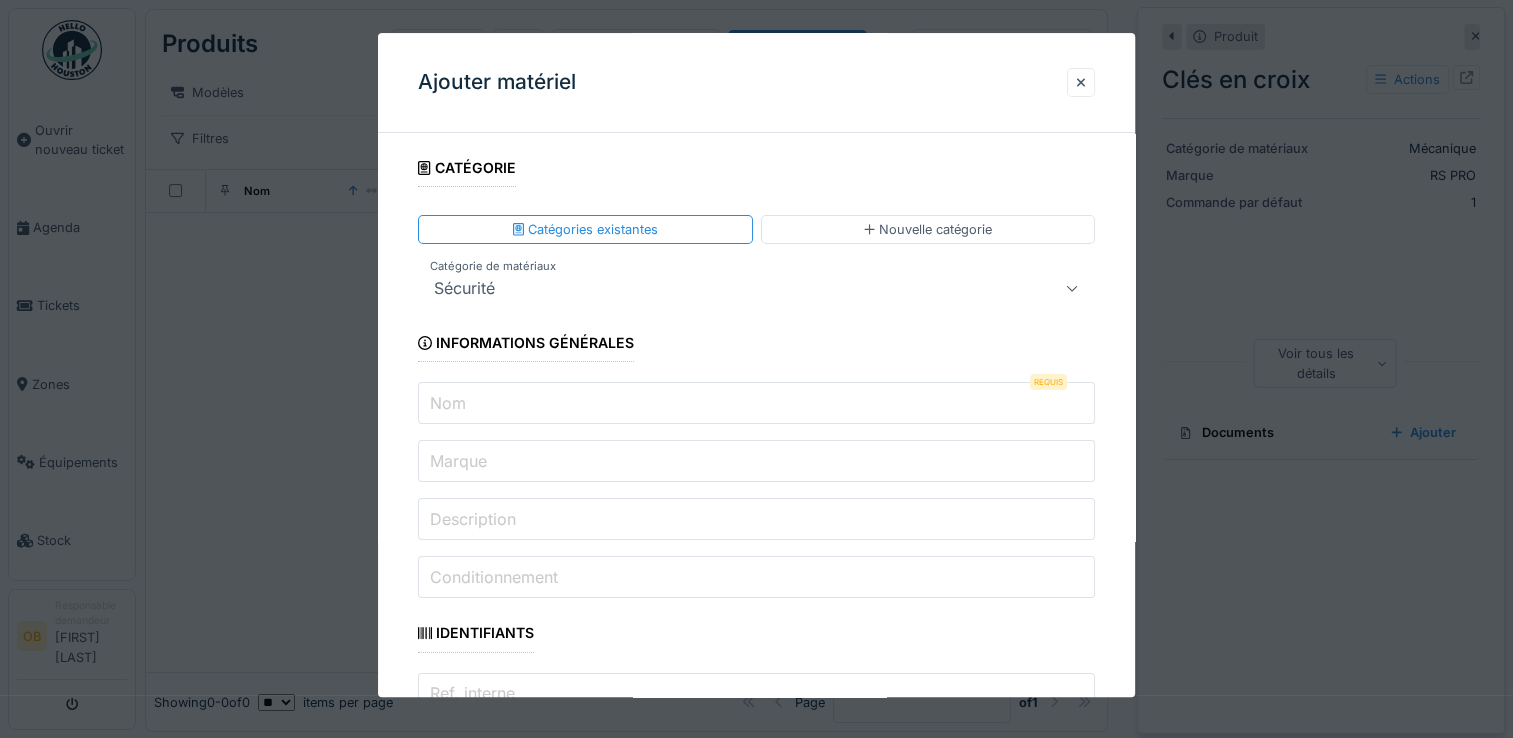 click on "Nom" at bounding box center (756, 404) 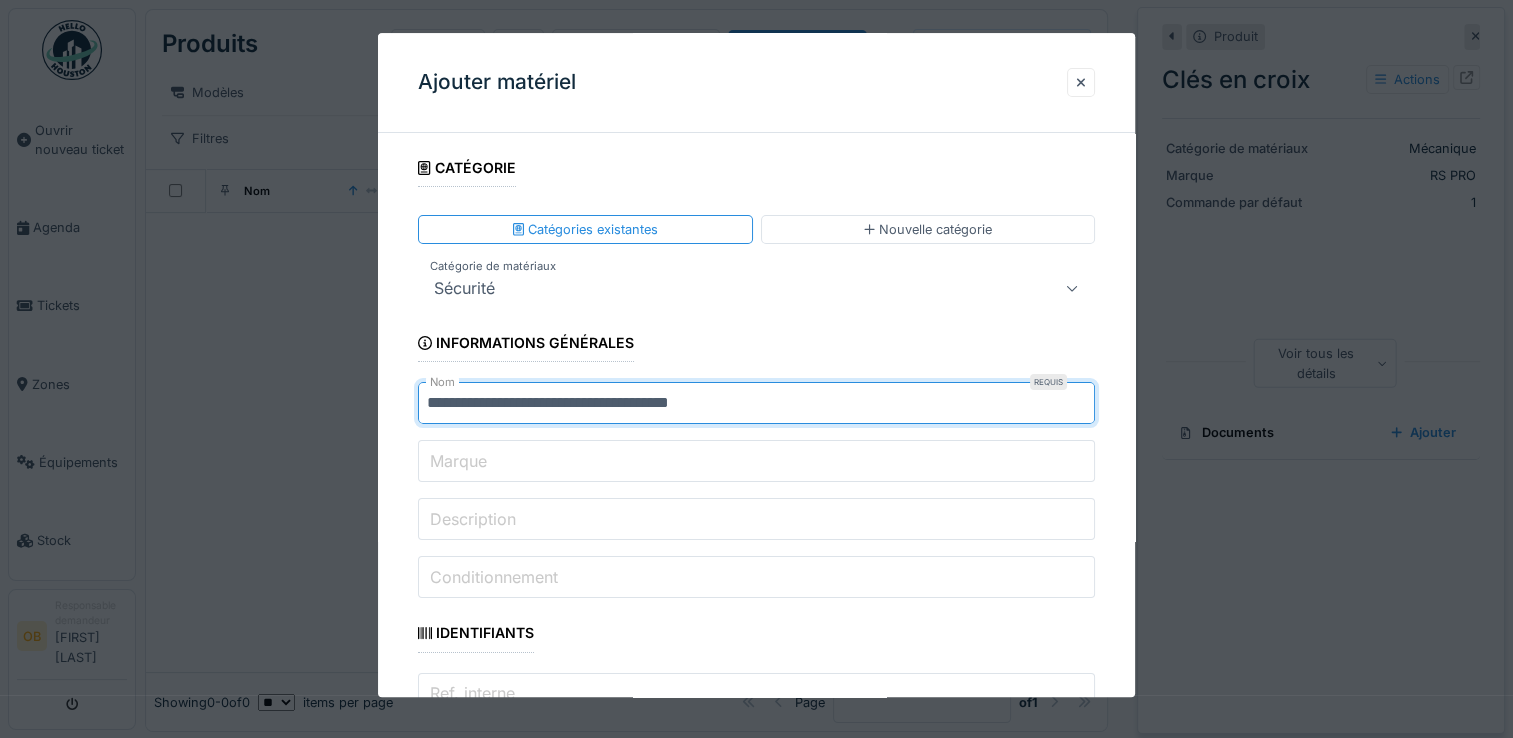 type on "**********" 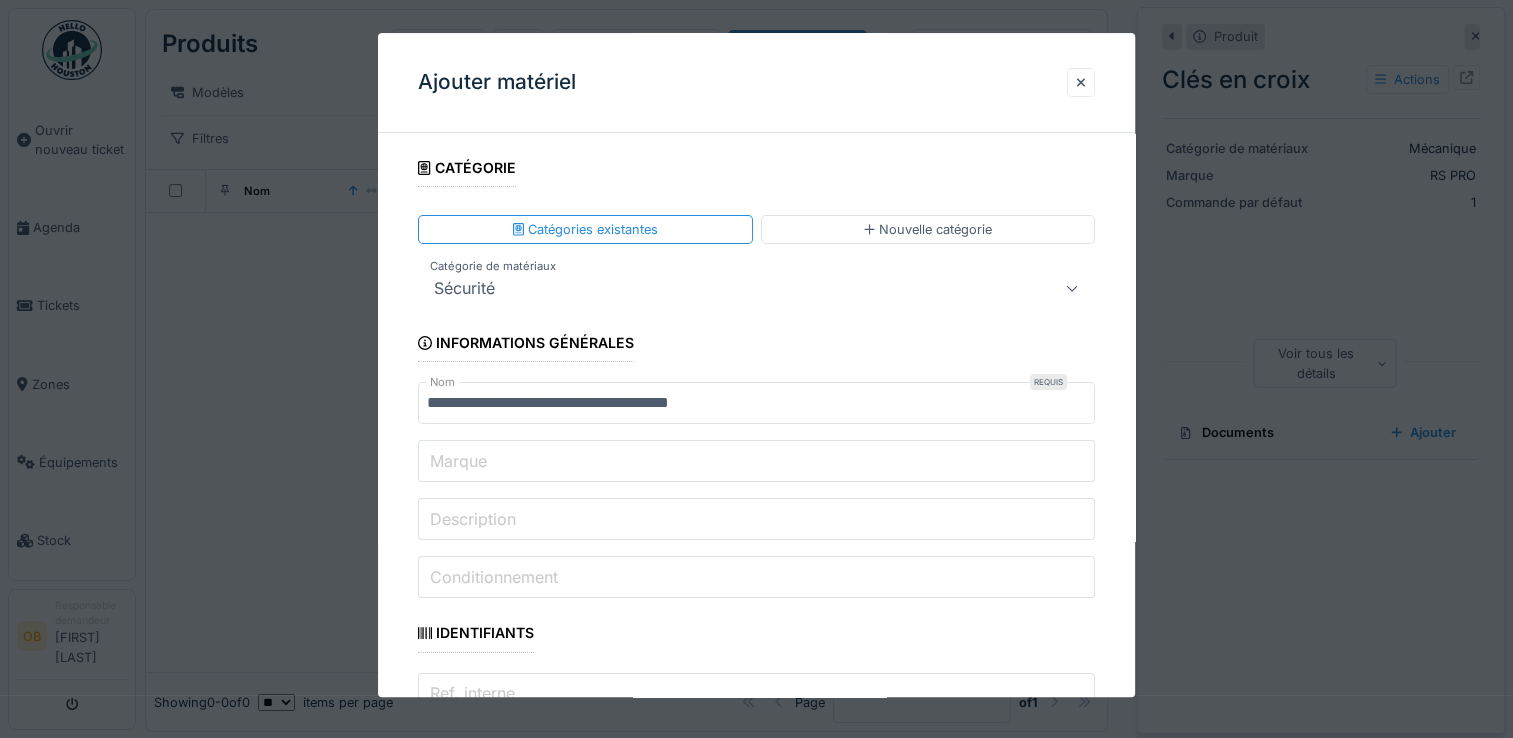 click on "Marque" at bounding box center [756, 462] 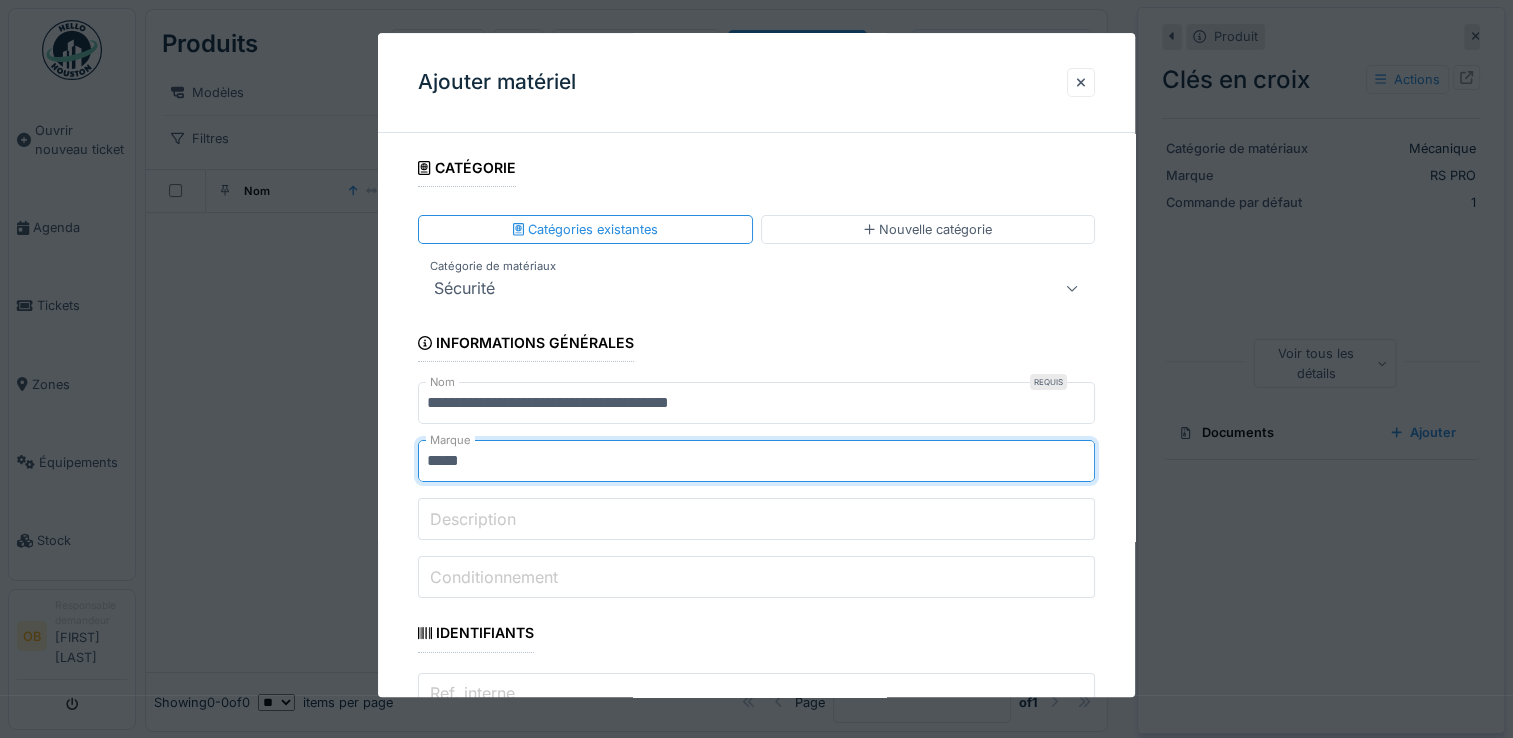 type on "*****" 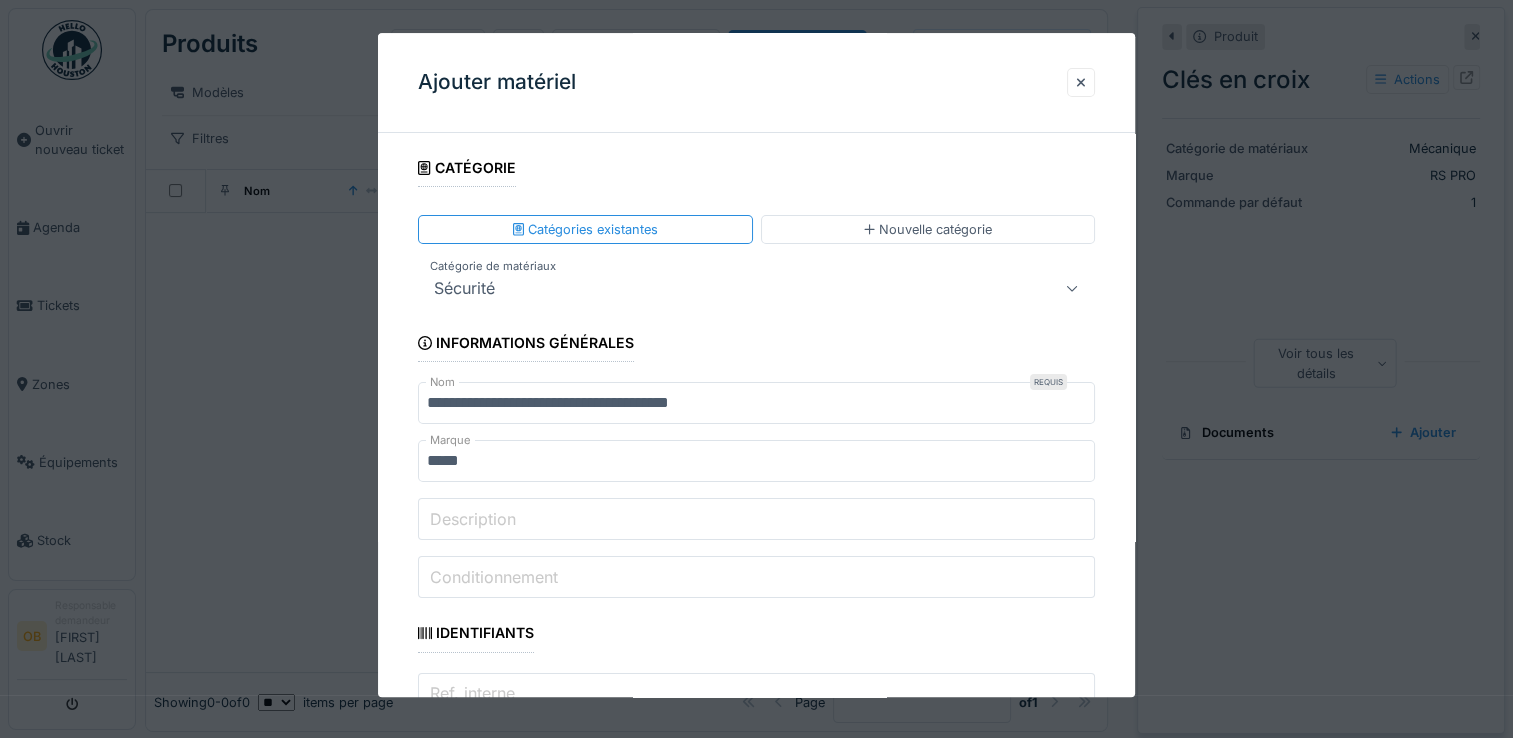 scroll, scrollTop: 401, scrollLeft: 0, axis: vertical 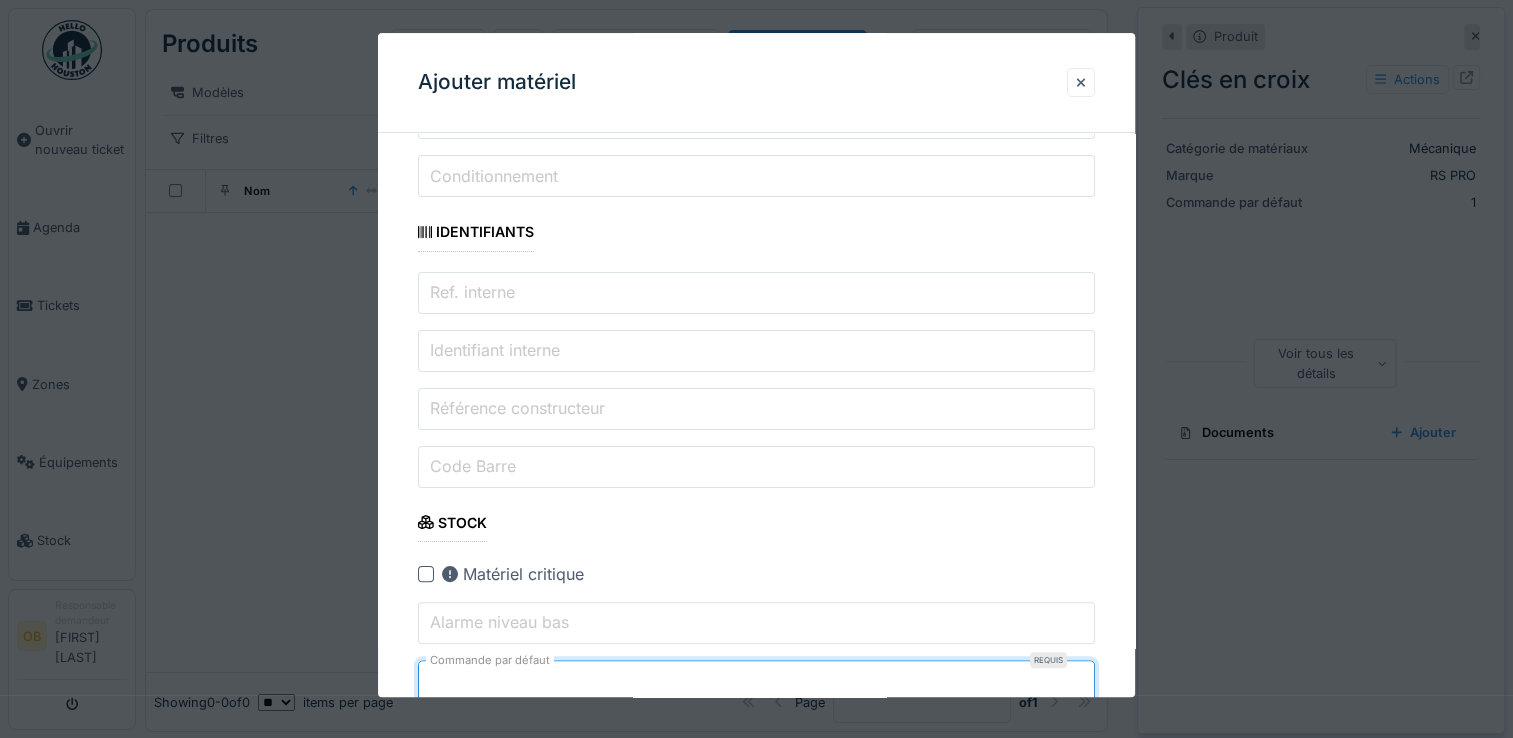 type on "*" 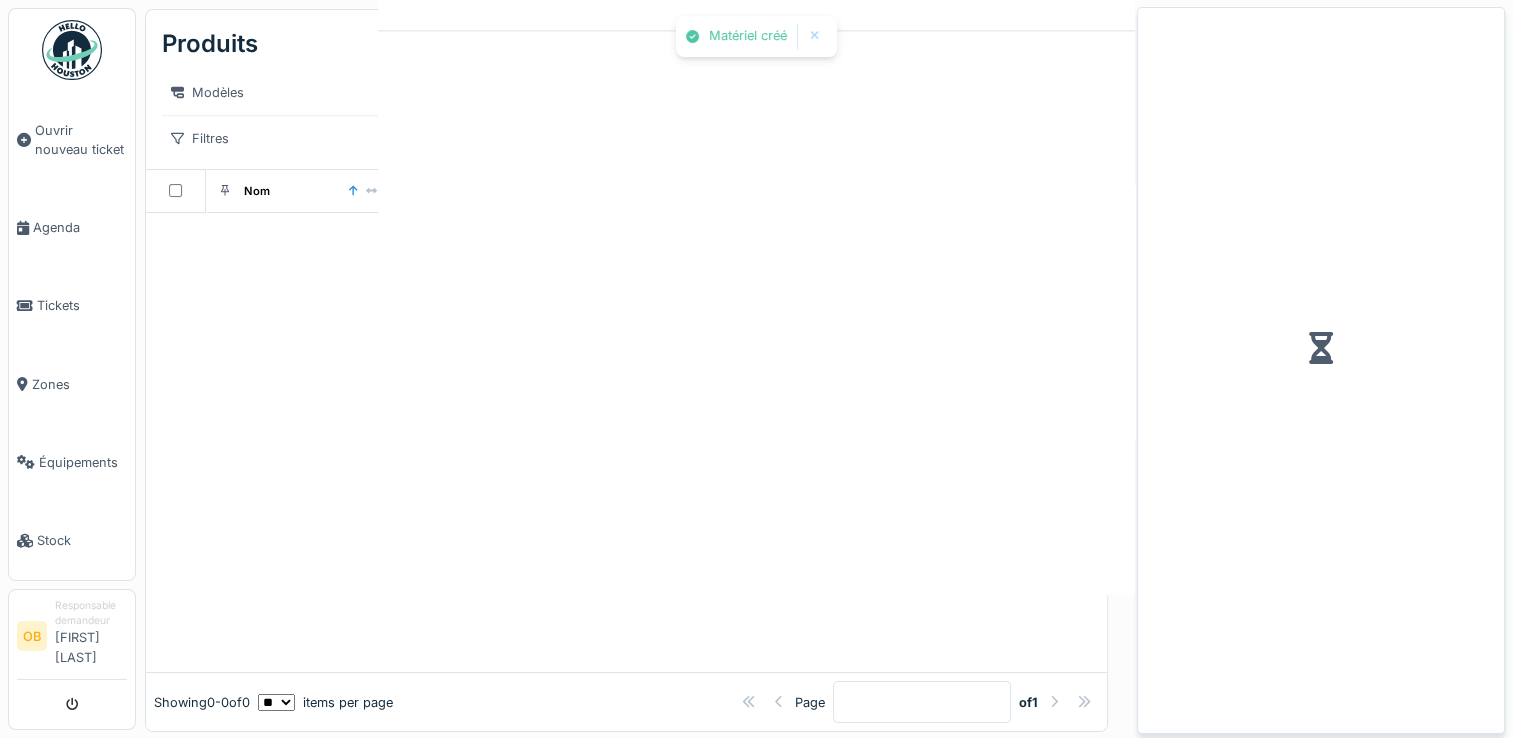 scroll, scrollTop: 0, scrollLeft: 0, axis: both 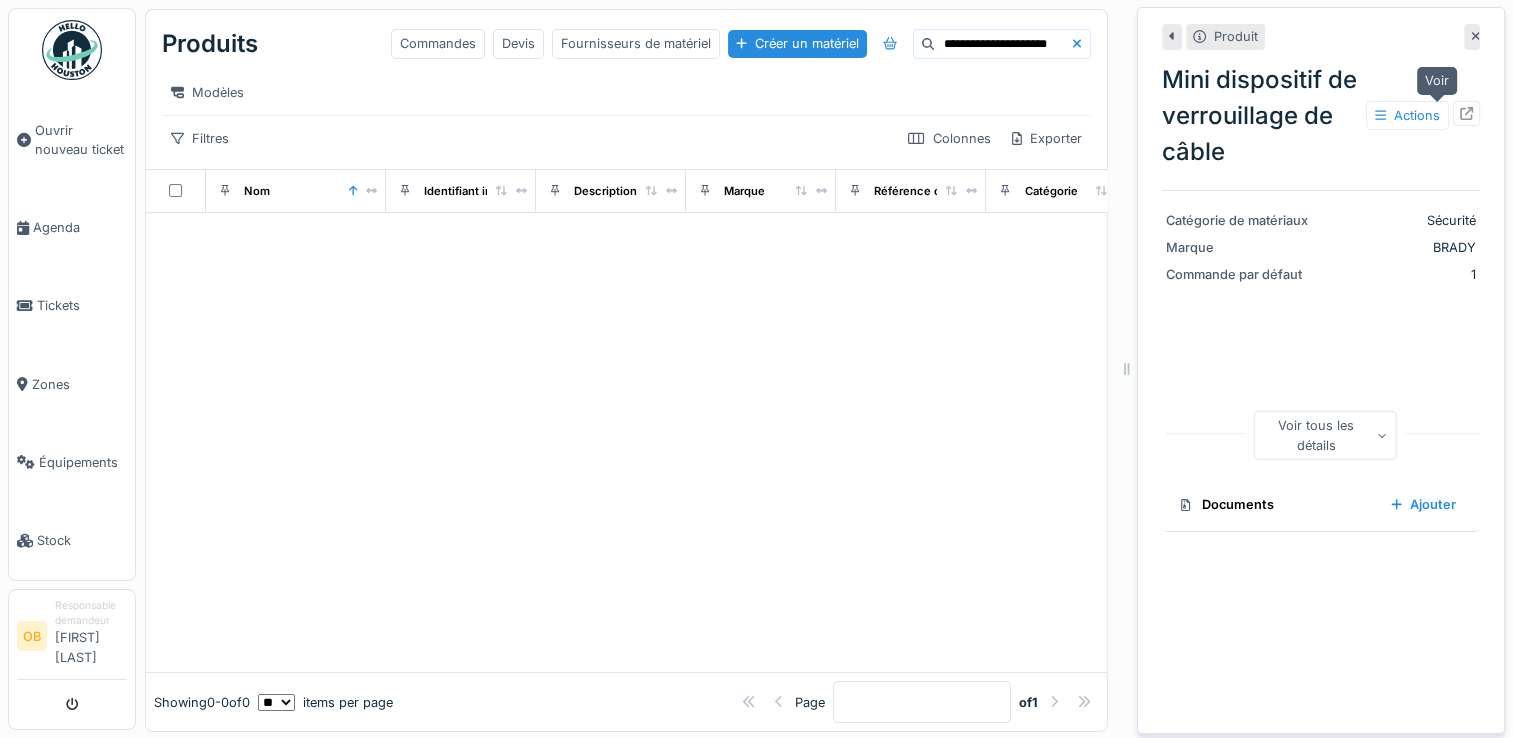 click at bounding box center [1466, 113] 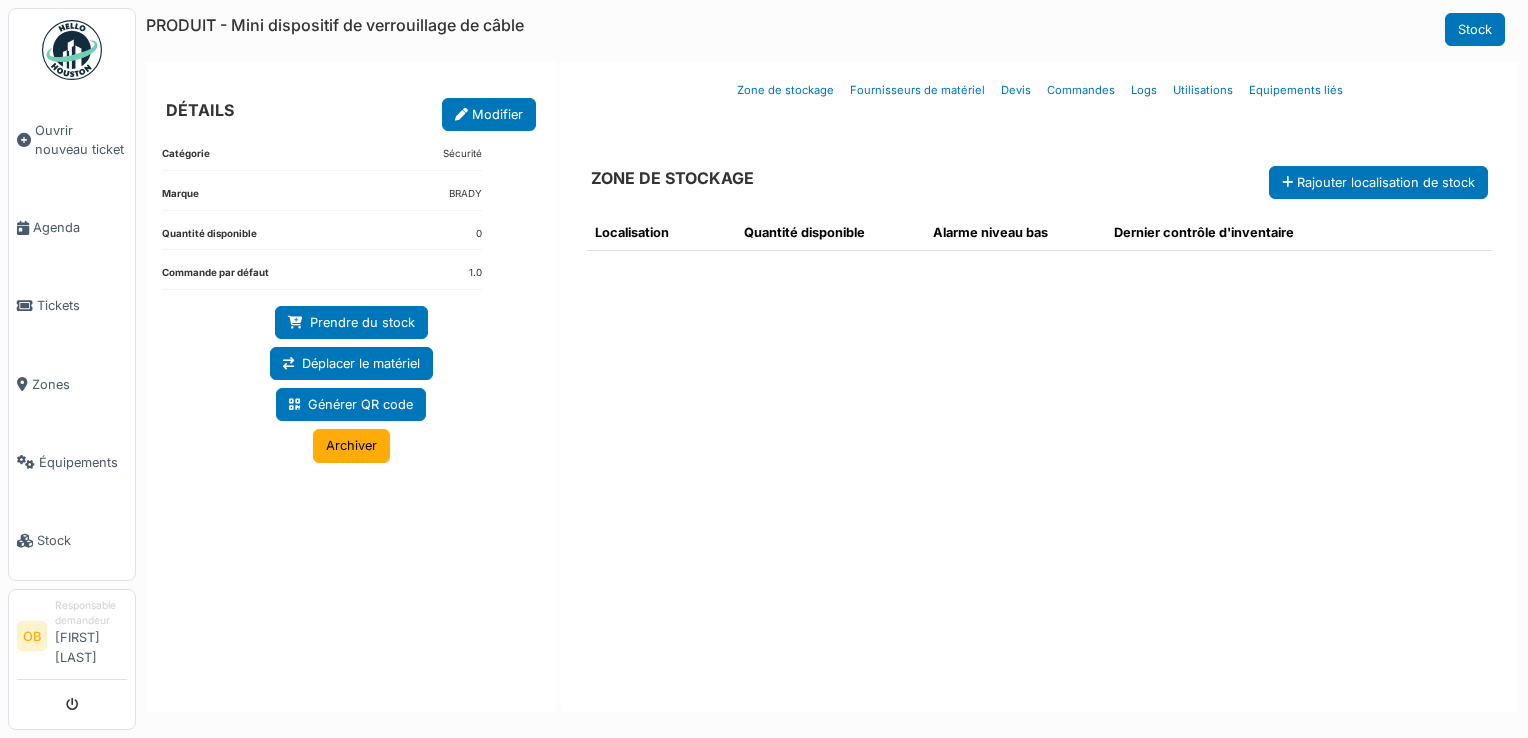 scroll, scrollTop: 0, scrollLeft: 0, axis: both 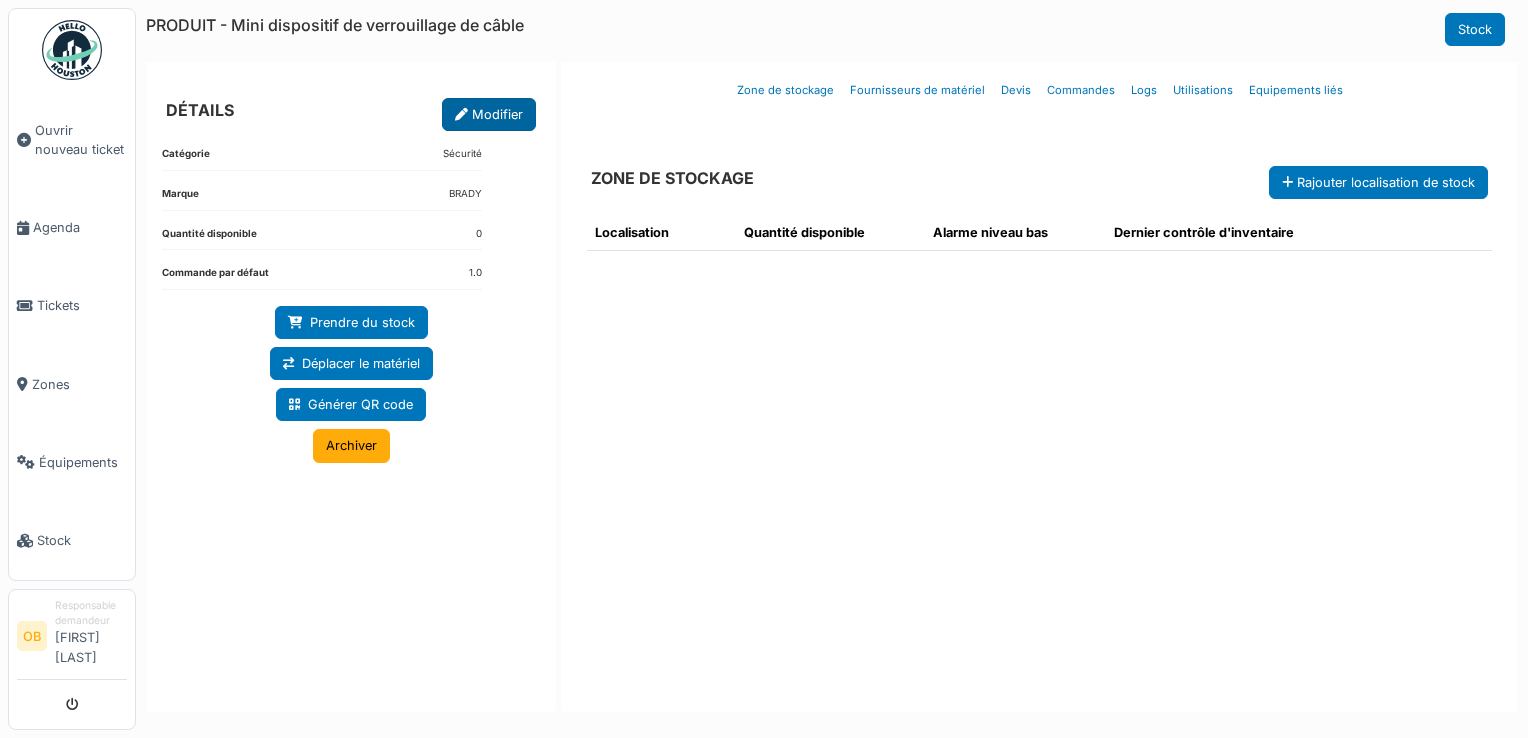 click on "Modifier" at bounding box center [489, 114] 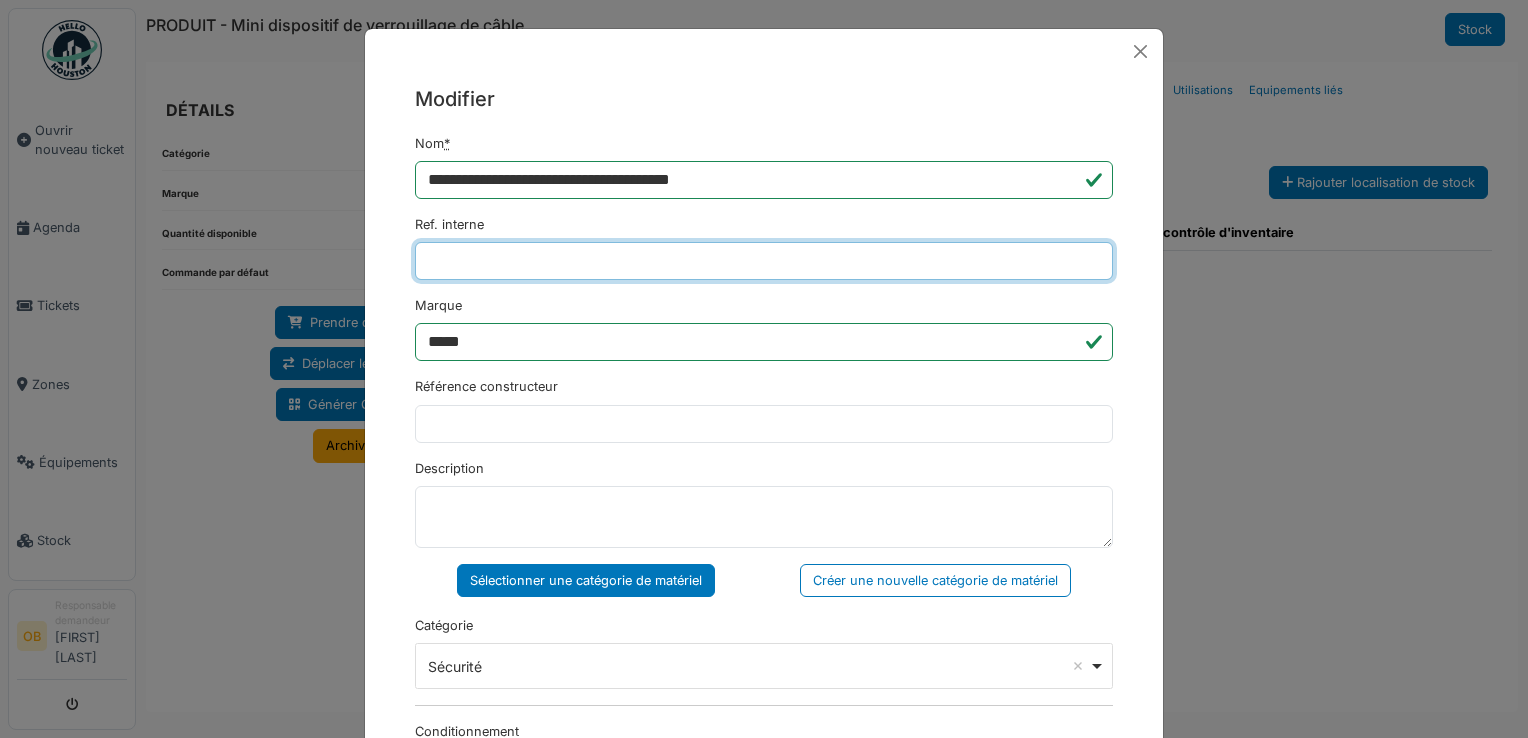 click on "Ref. interne" at bounding box center (764, 261) 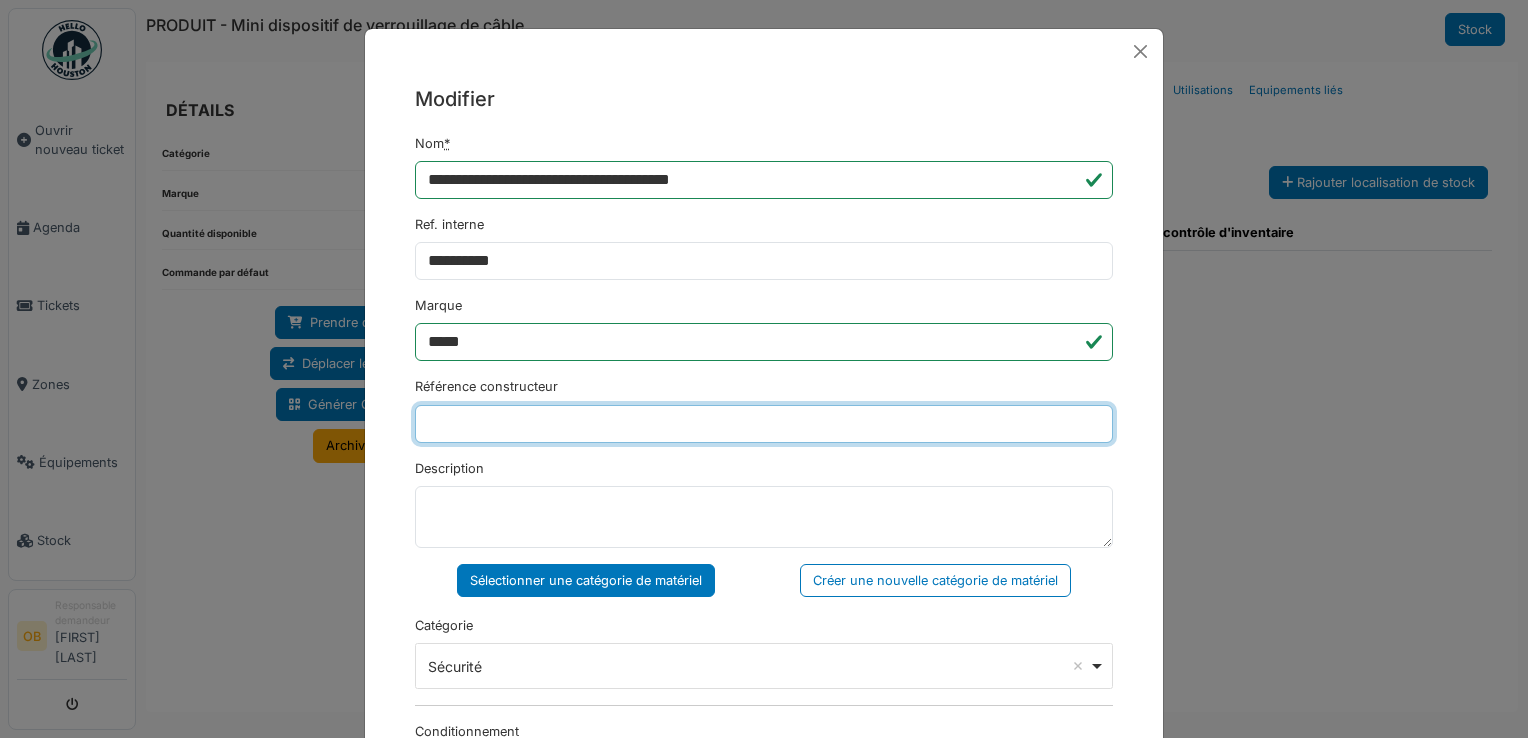 type on "********" 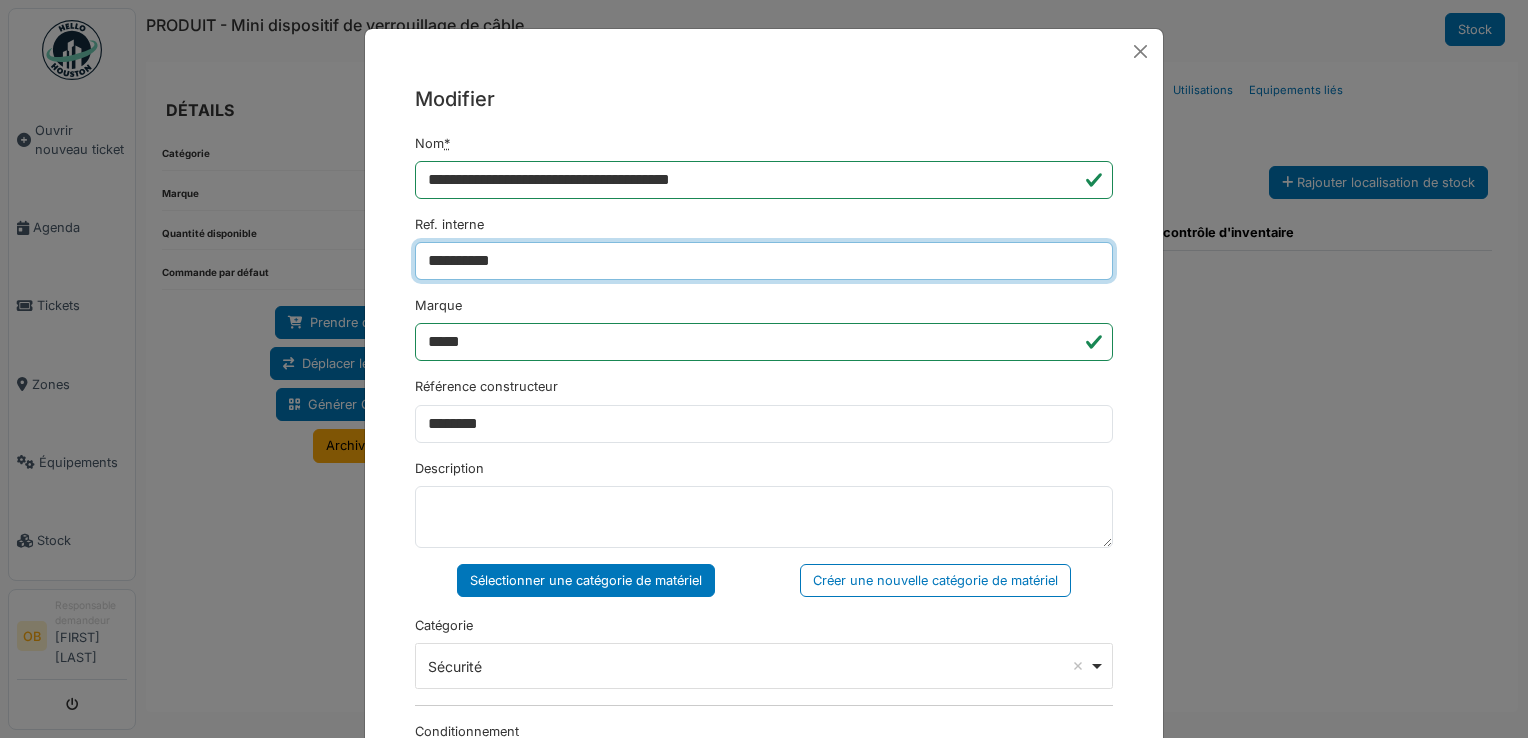 type on "**********" 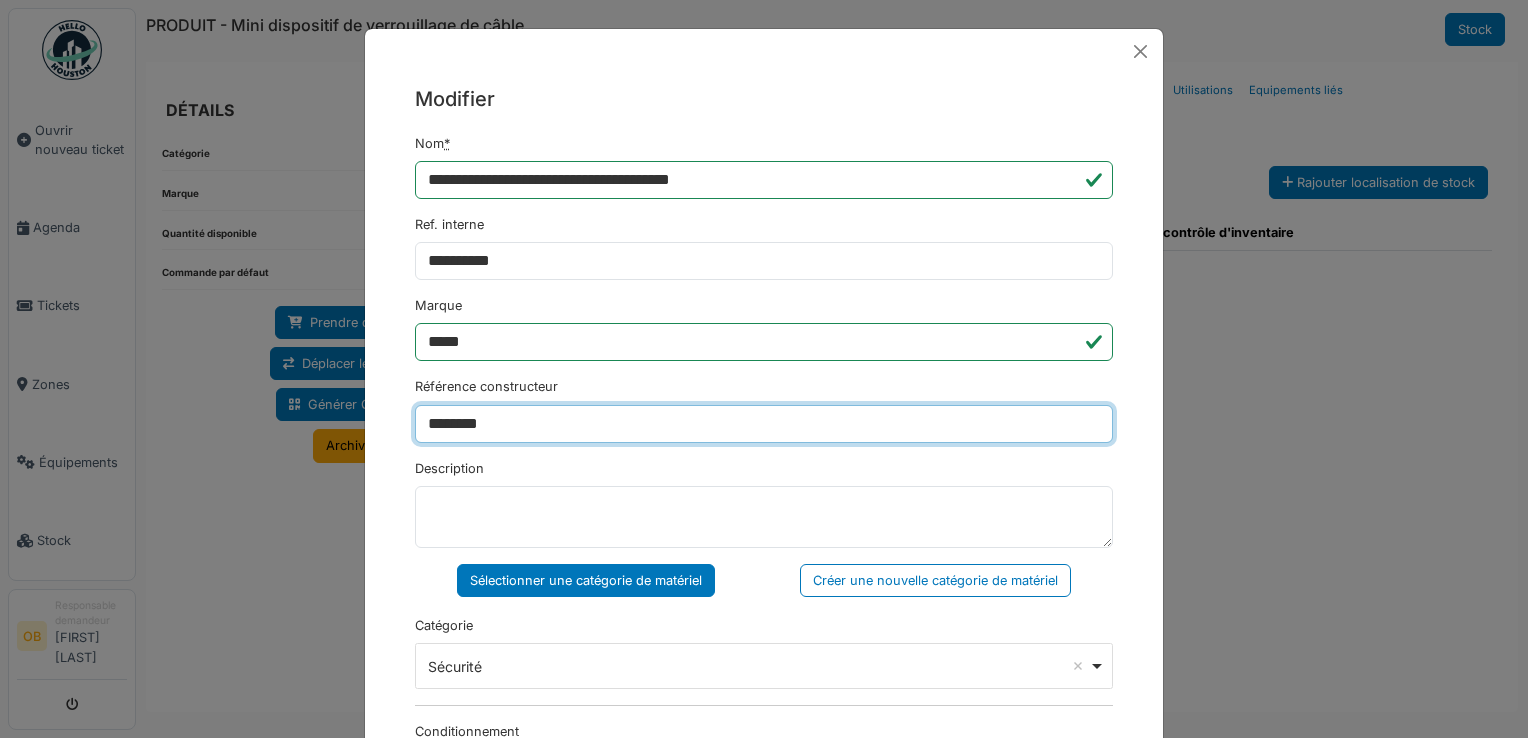 drag, startPoint x: 620, startPoint y: 424, endPoint x: 100, endPoint y: 417, distance: 520.0471 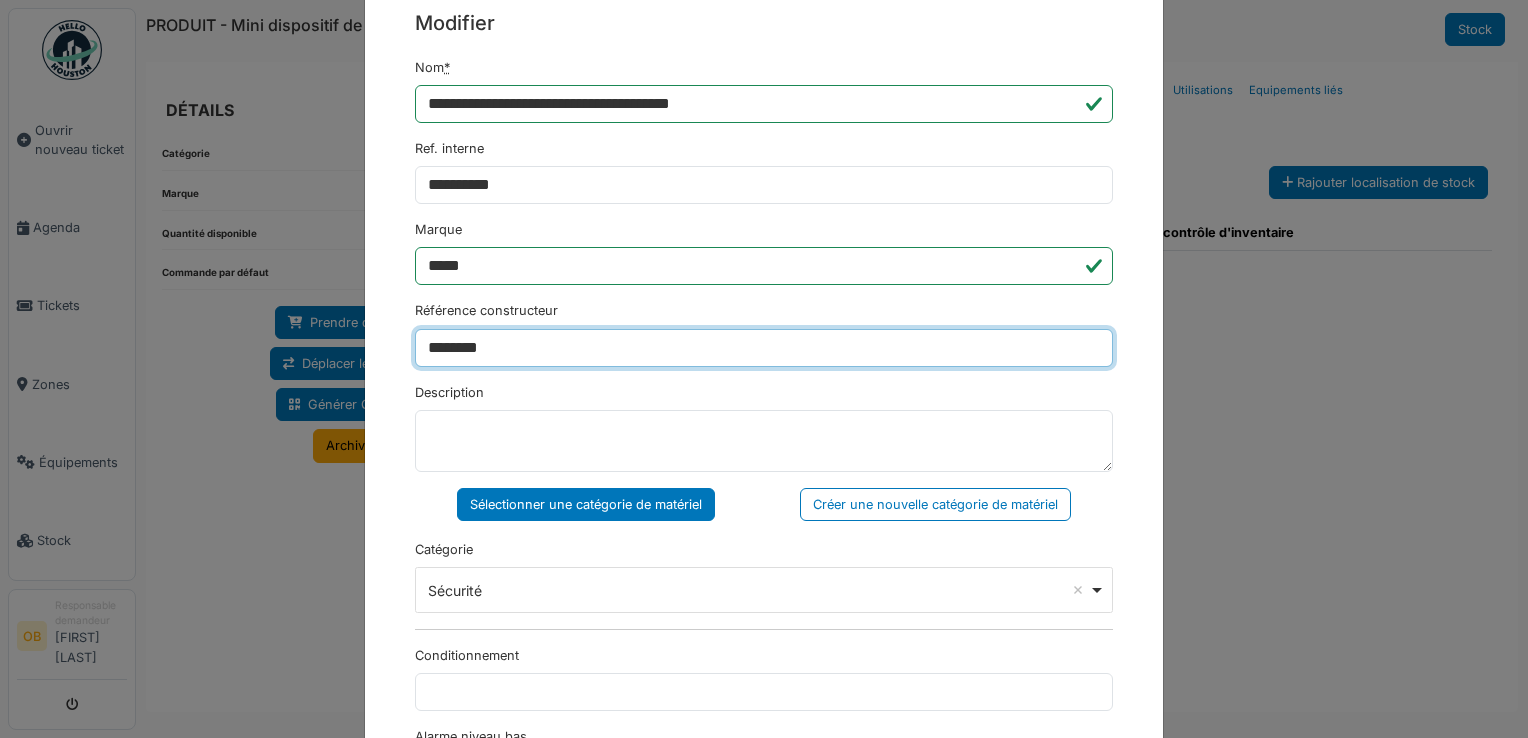 scroll, scrollTop: 133, scrollLeft: 0, axis: vertical 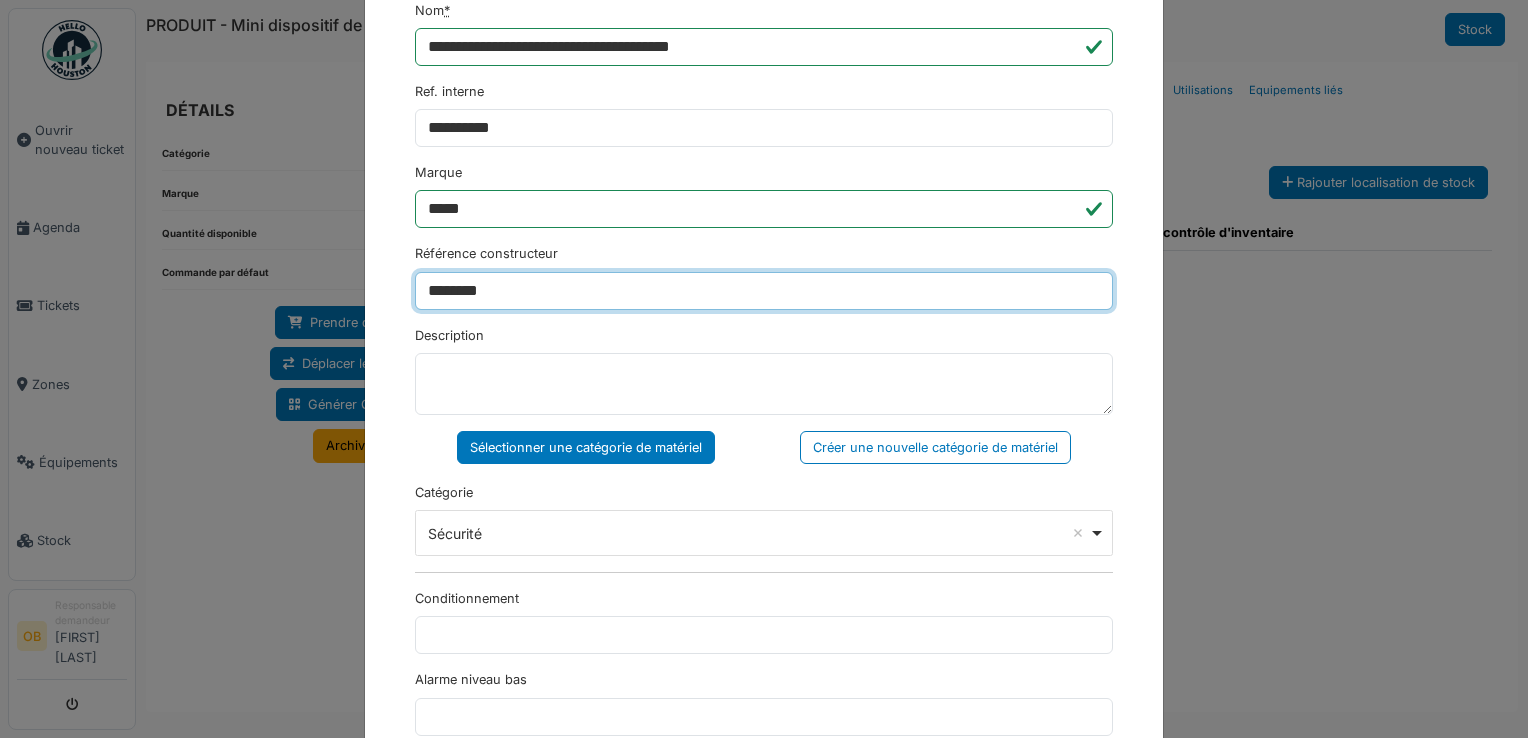 type on "*******" 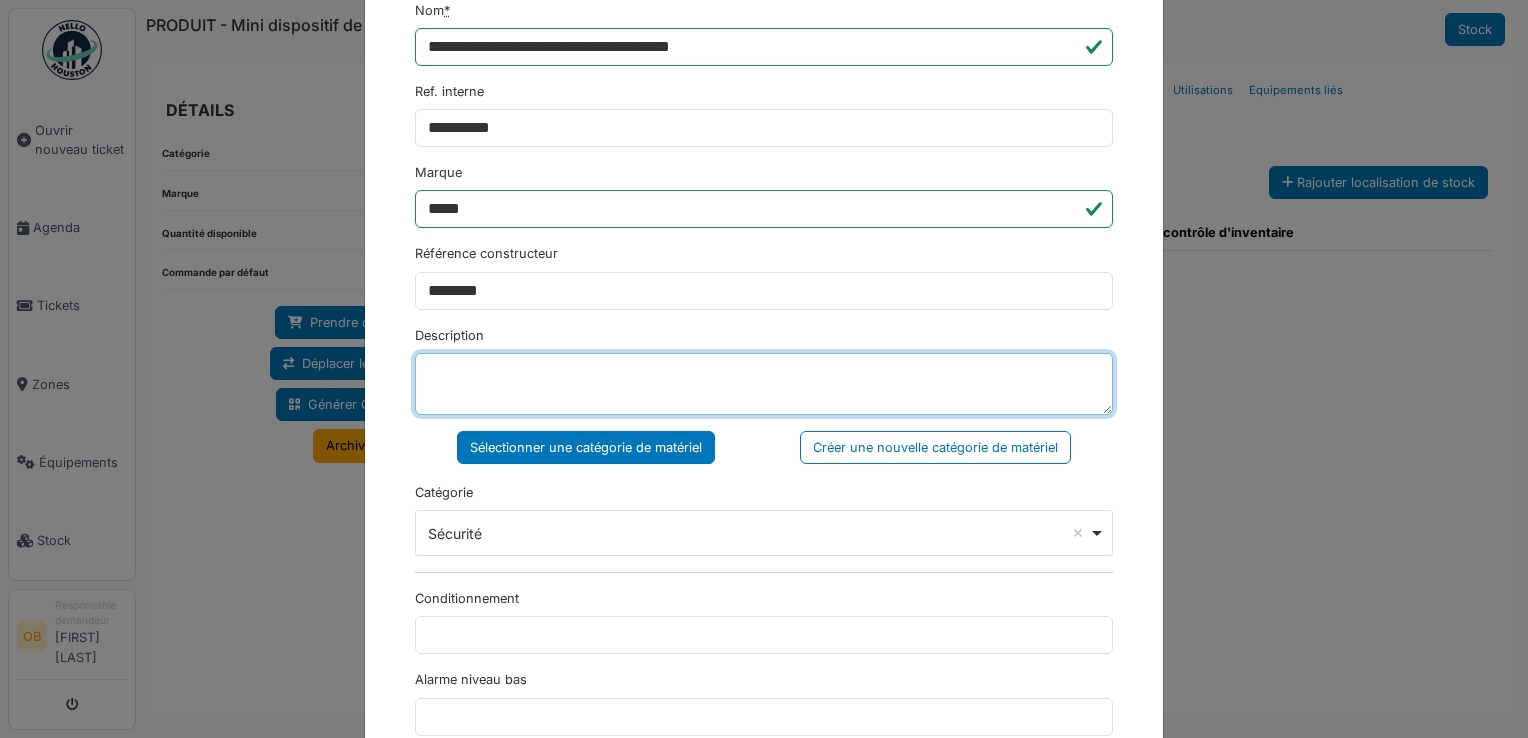 click on "Description" at bounding box center [764, 384] 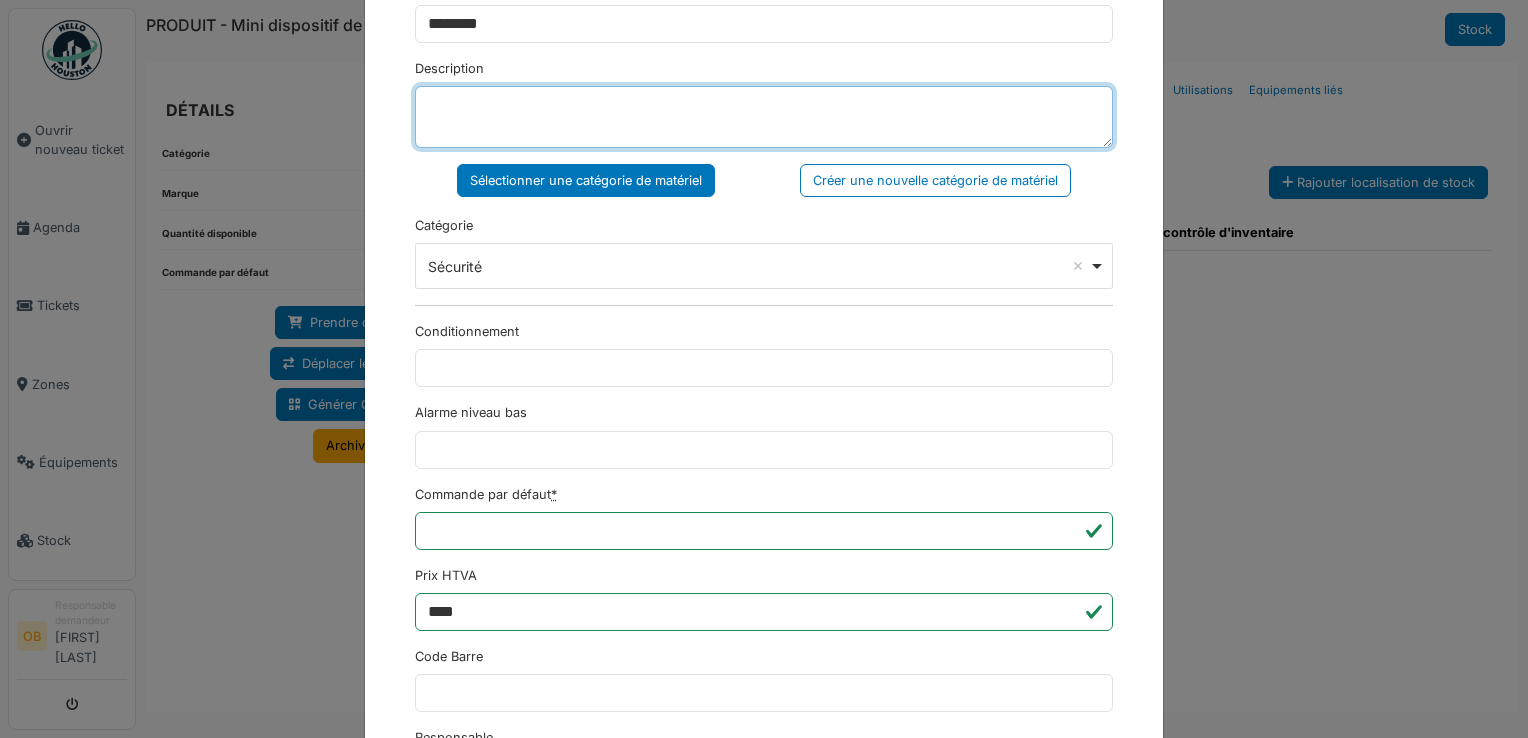 scroll, scrollTop: 650, scrollLeft: 0, axis: vertical 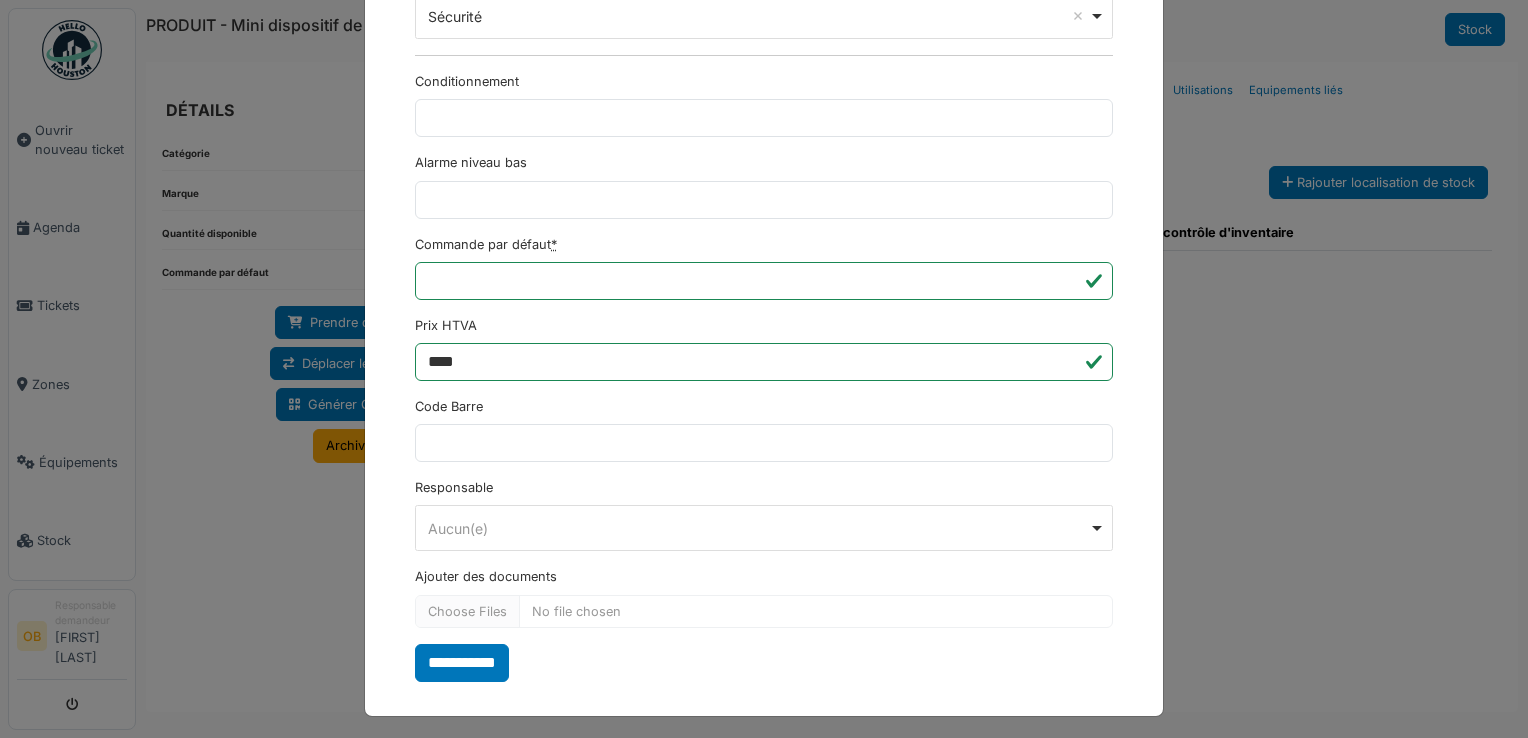 click on "Ajouter des documents" at bounding box center (764, 597) 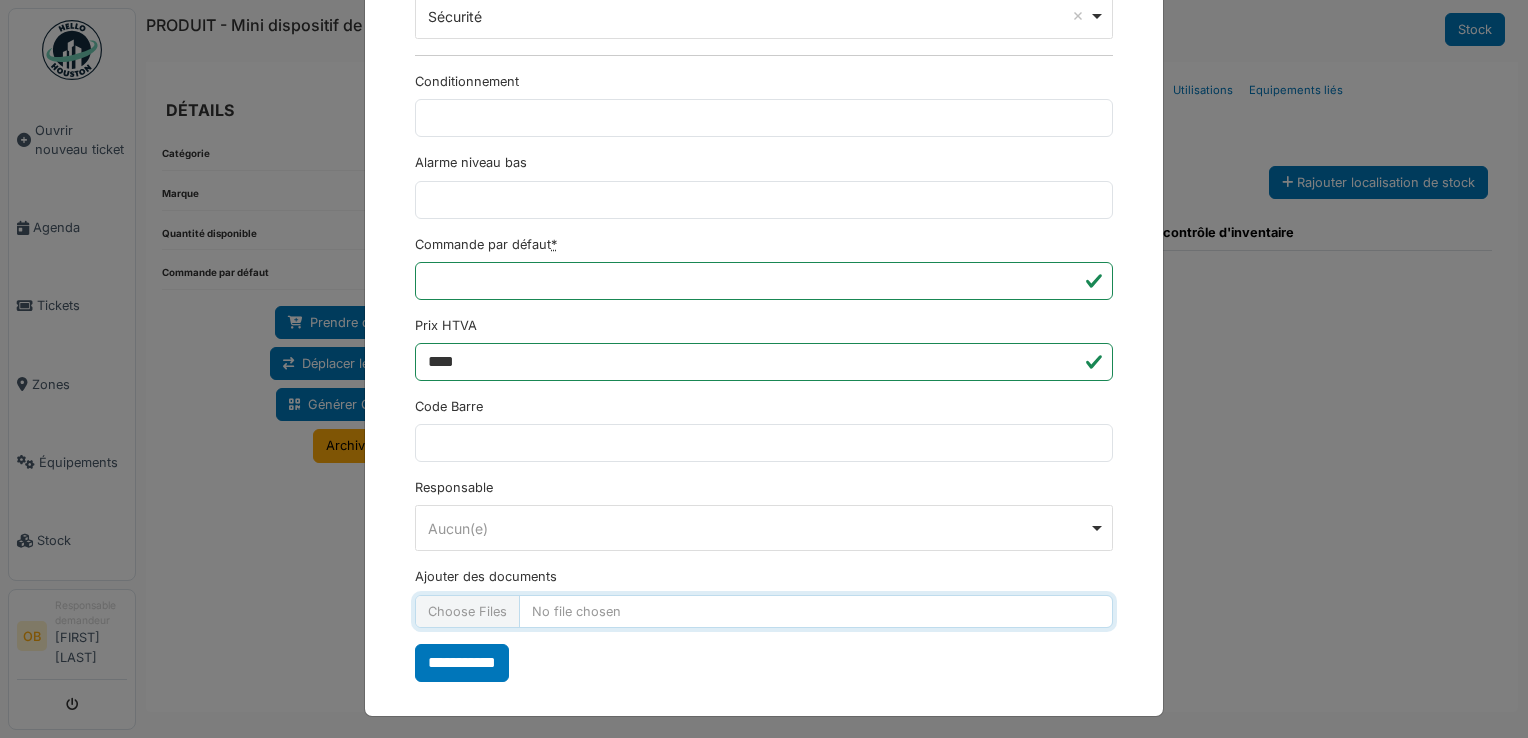 click on "Ajouter des documents" at bounding box center [764, 611] 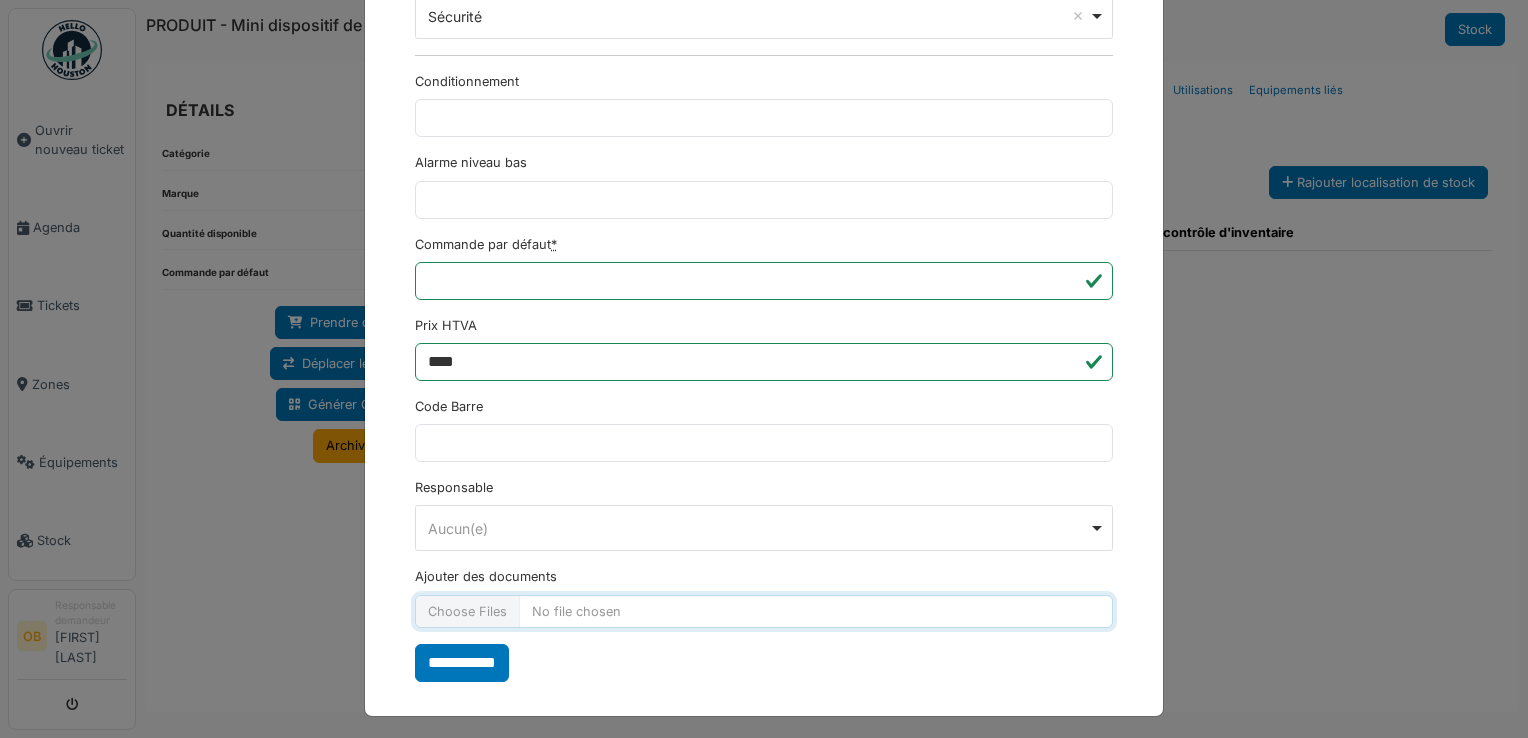 type on "**********" 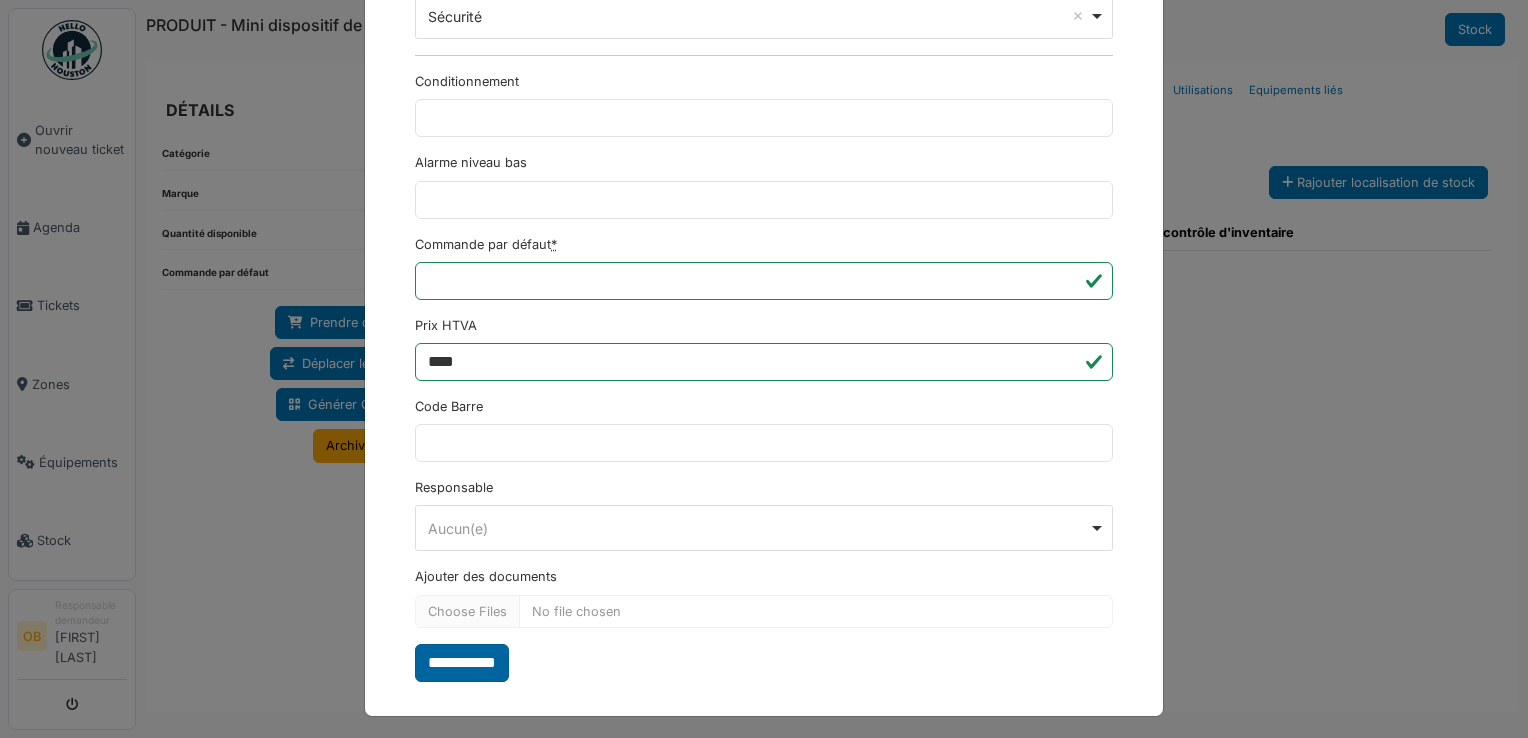 click on "**********" at bounding box center (462, 663) 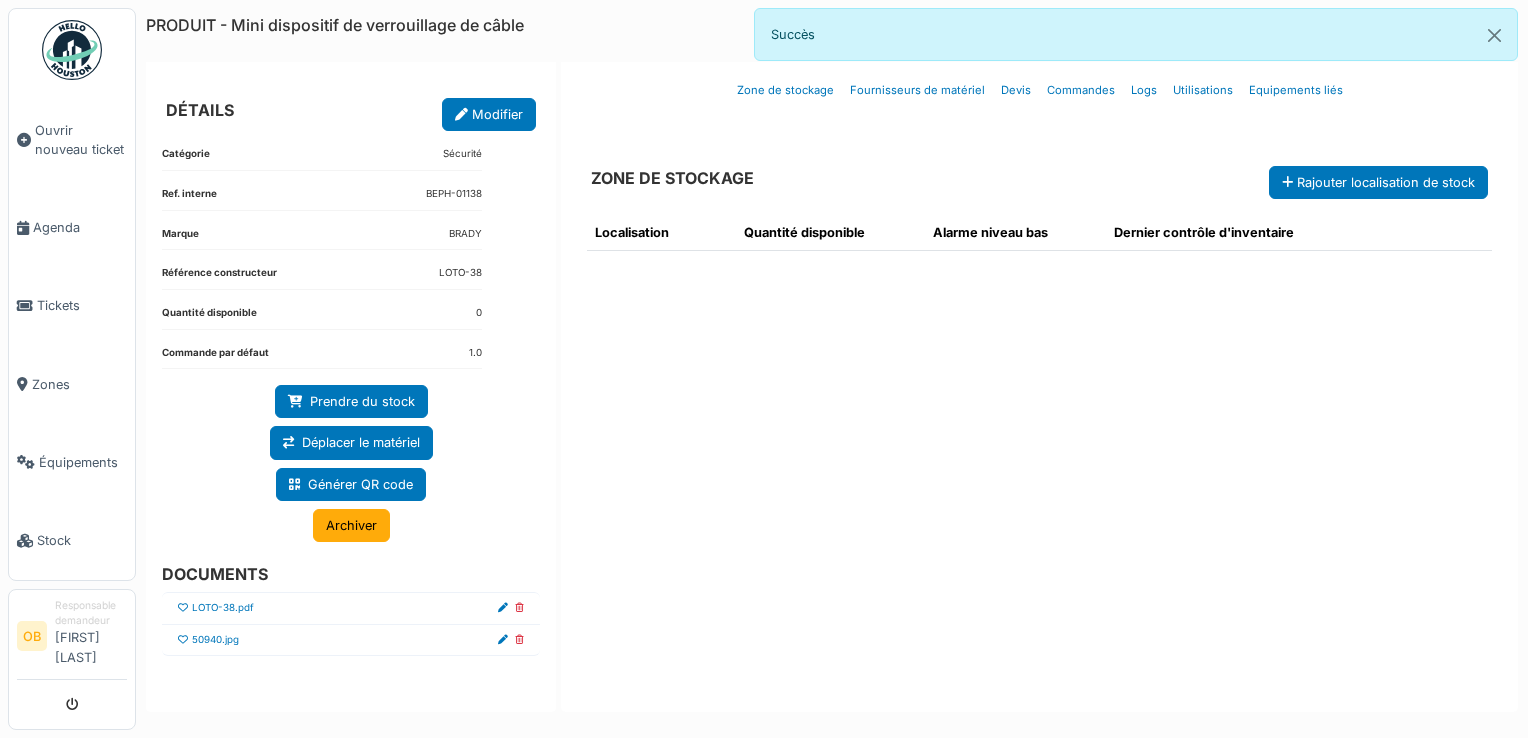 click on "50940.jpg" at bounding box center [351, 641] 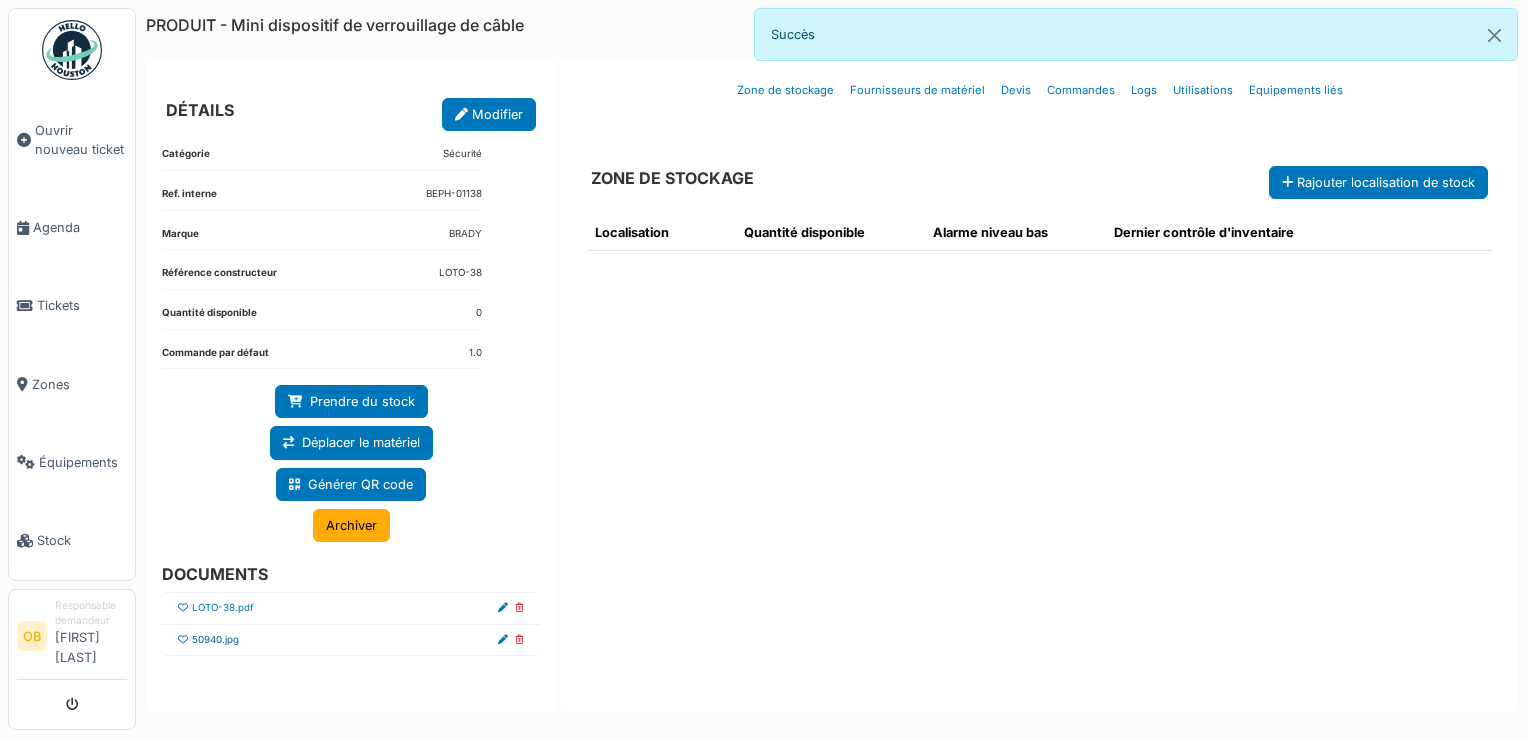 click on "50940.jpg" at bounding box center (215, 640) 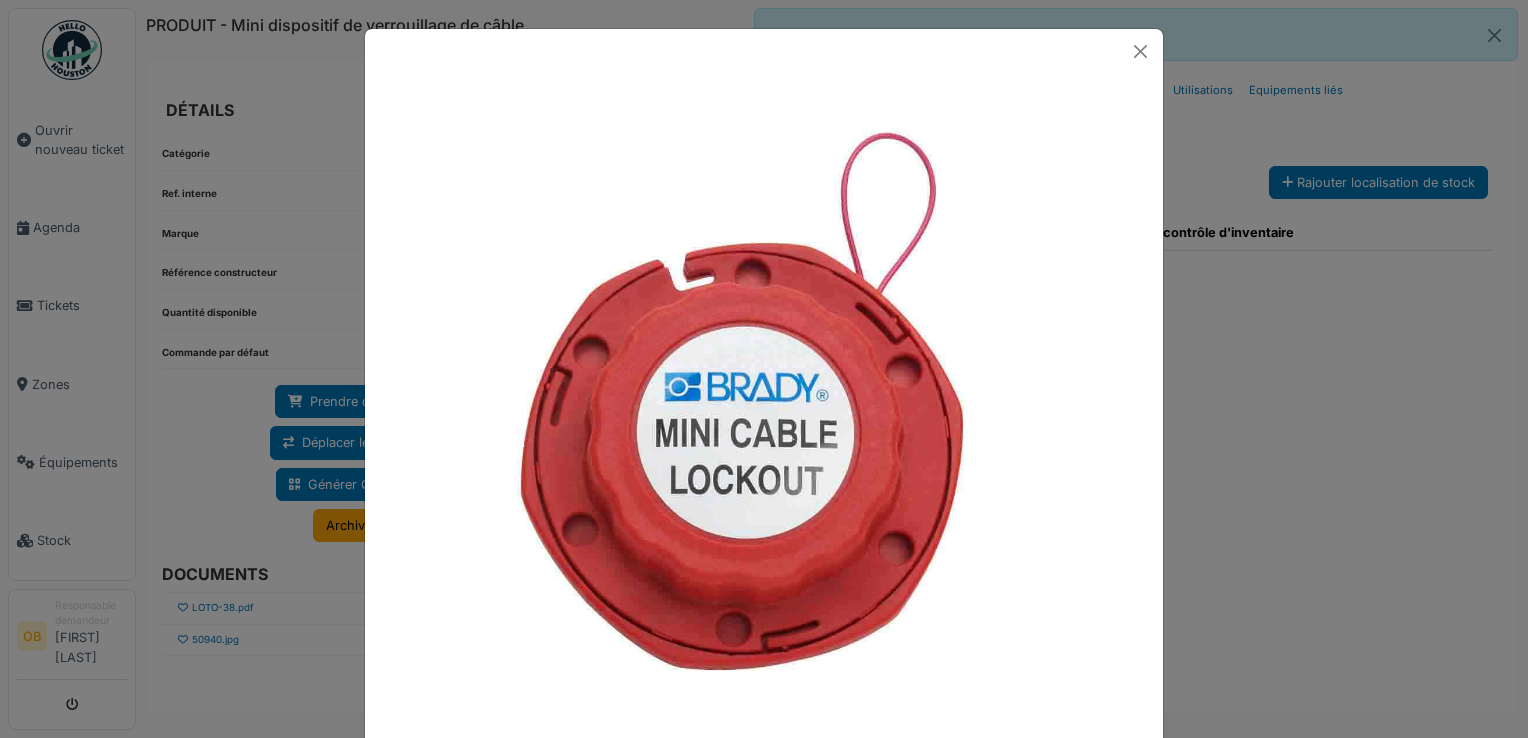 click at bounding box center (764, 369) 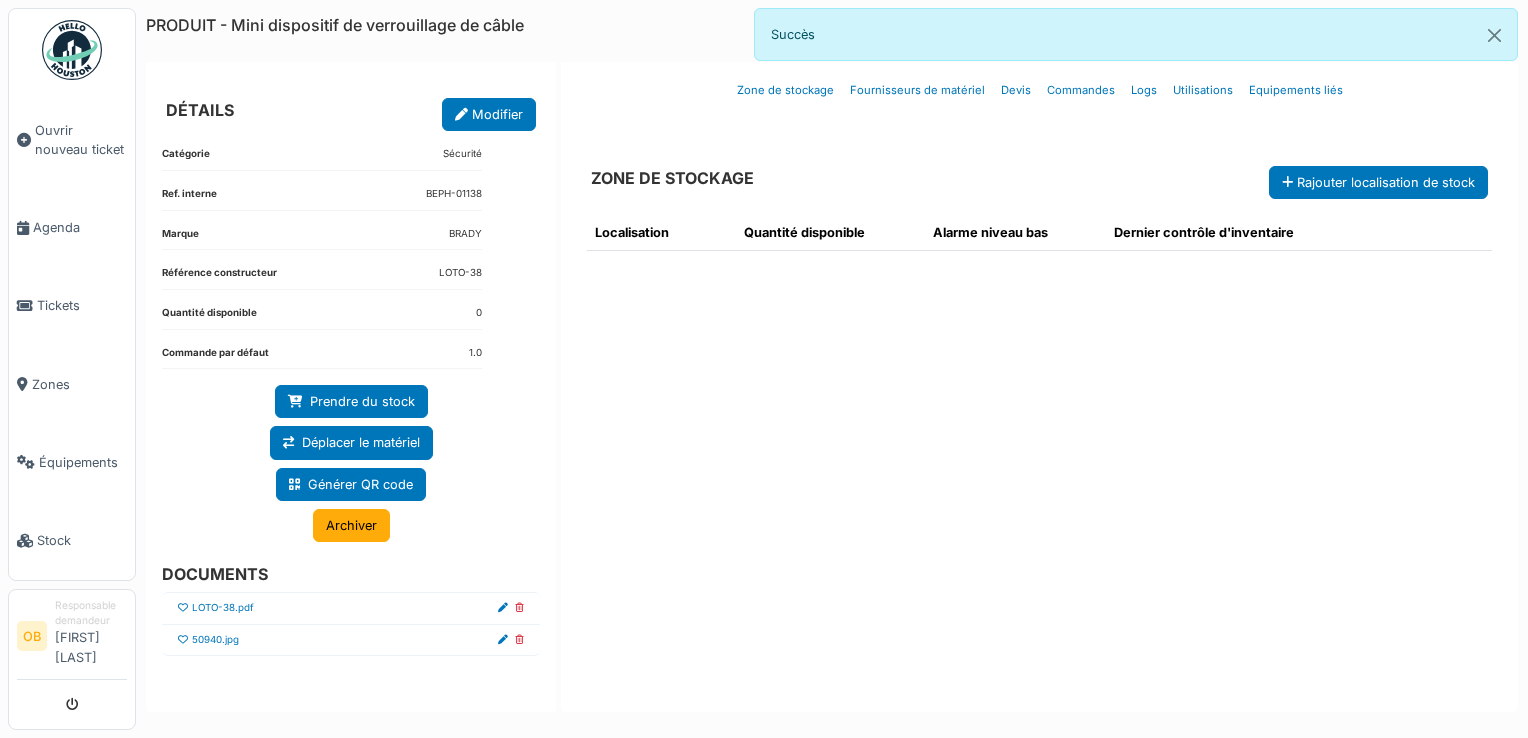 click at bounding box center [183, 640] 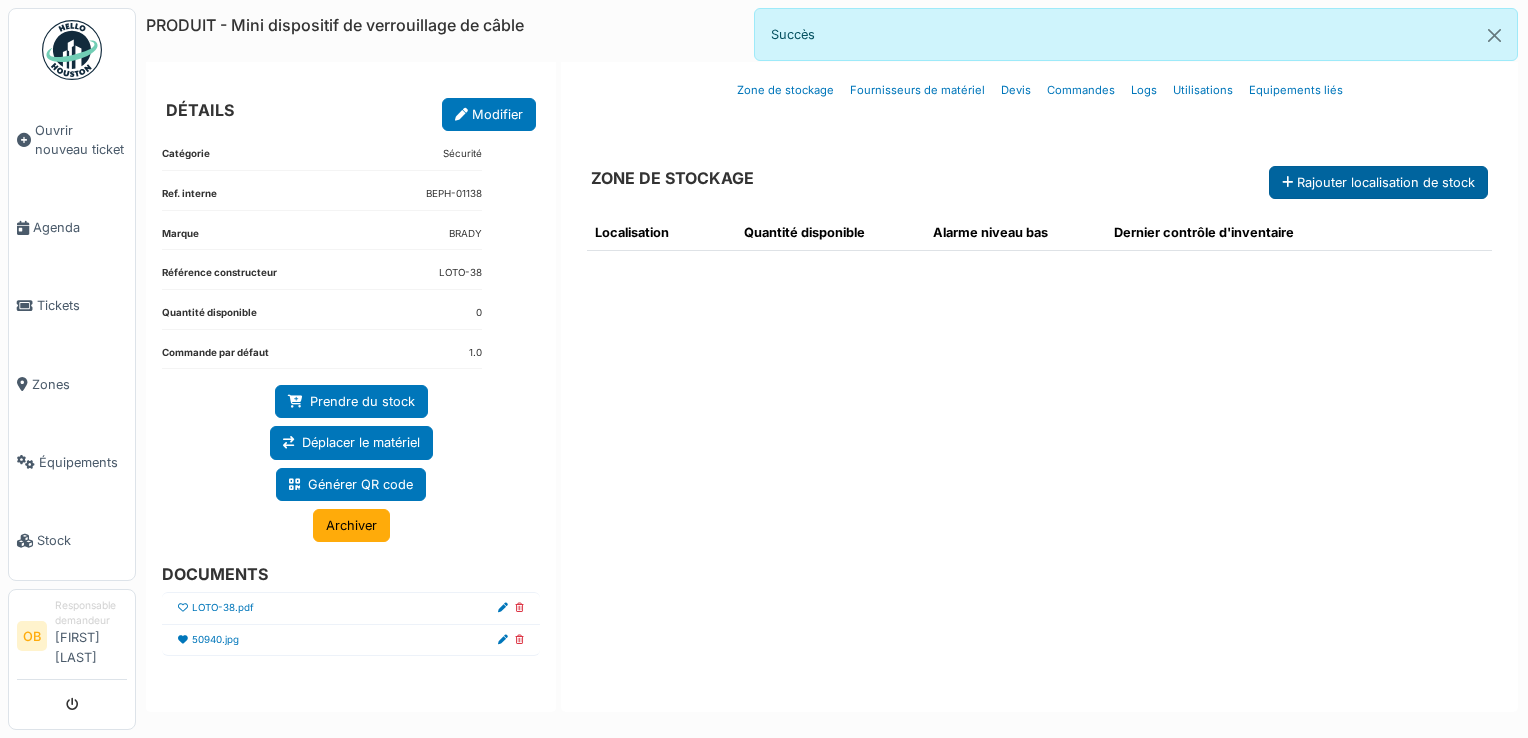 click on "Rajouter localisation de stock" at bounding box center (1378, 182) 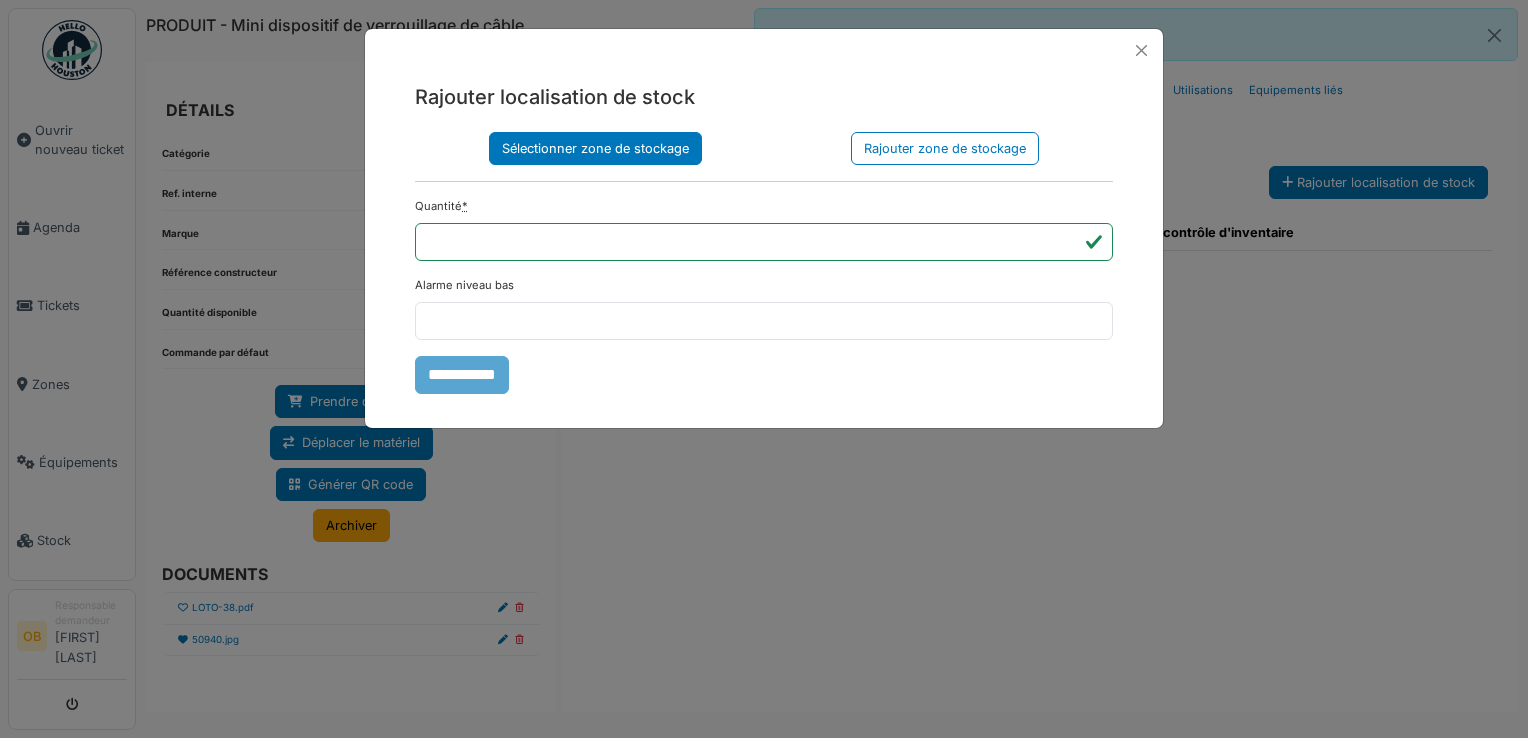 click on "Sélectionner zone de stockage" at bounding box center (595, 148) 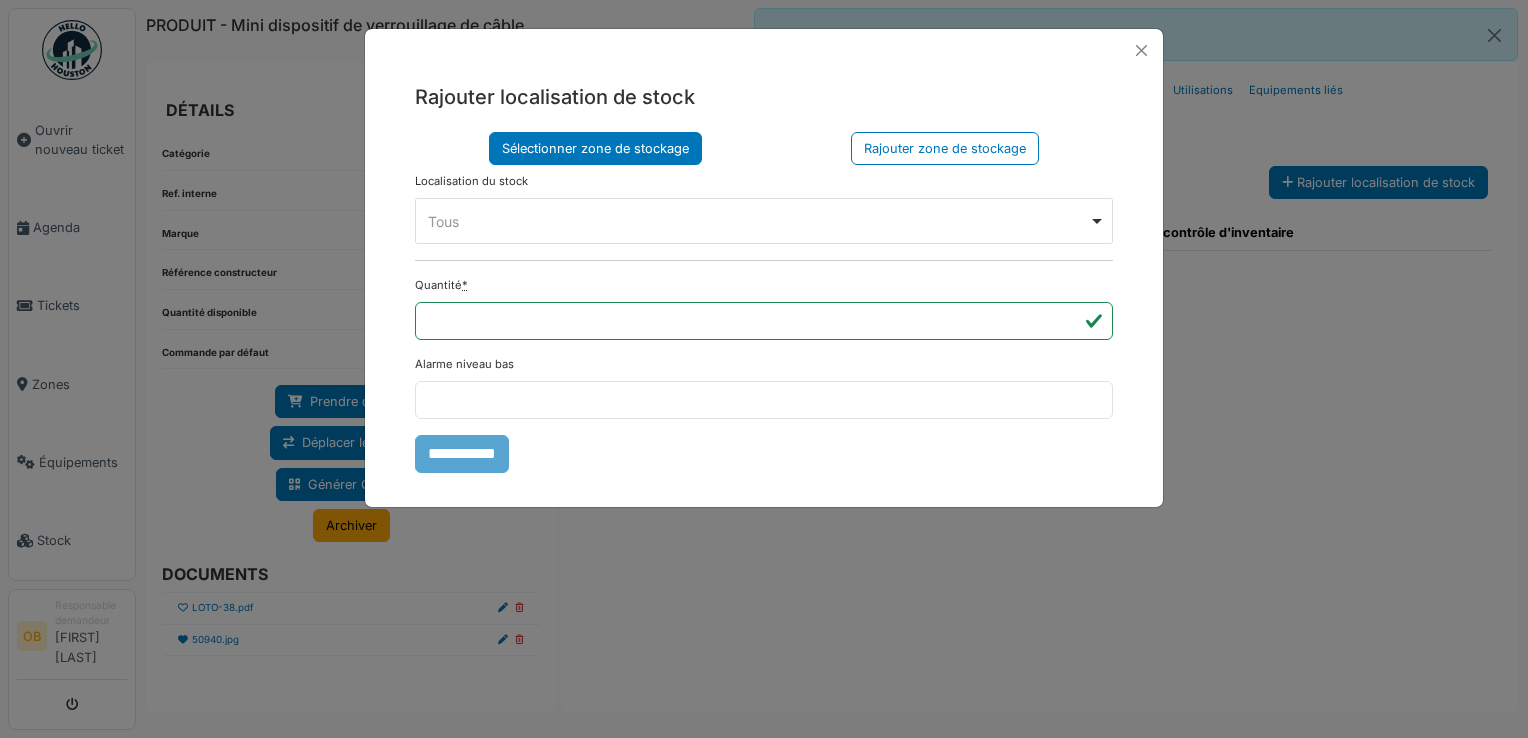 click on "Tous Remove item" at bounding box center [758, 221] 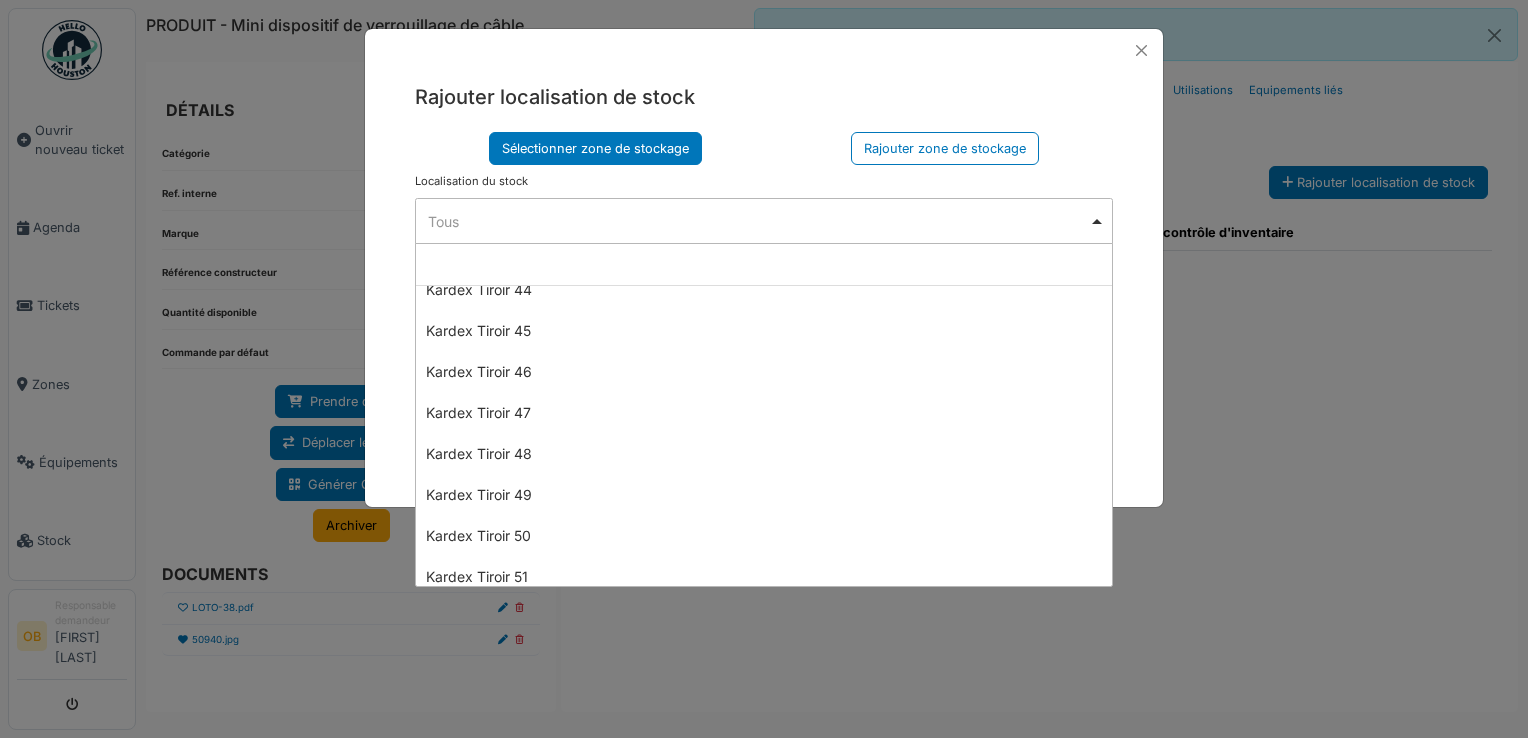 scroll, scrollTop: 1914, scrollLeft: 0, axis: vertical 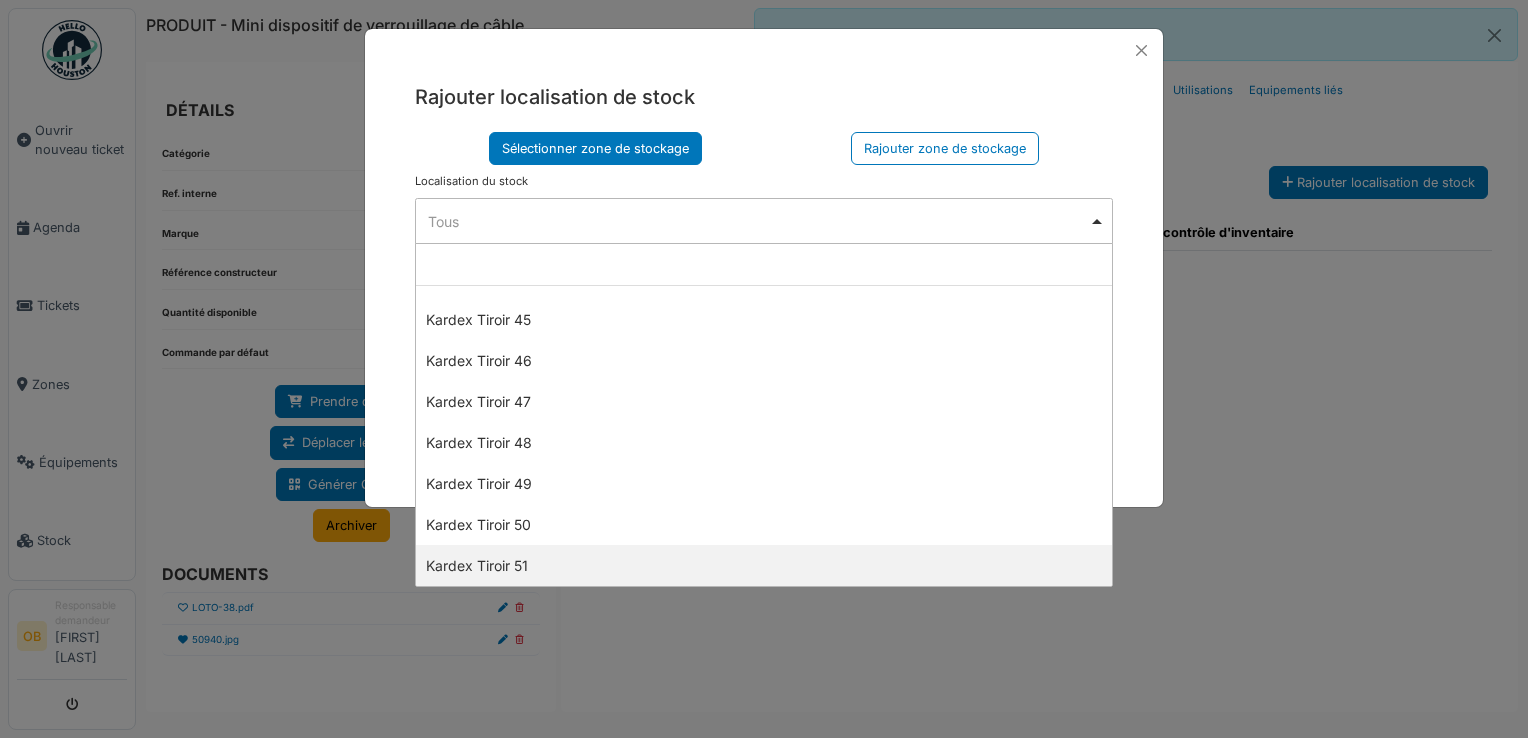 select on "****" 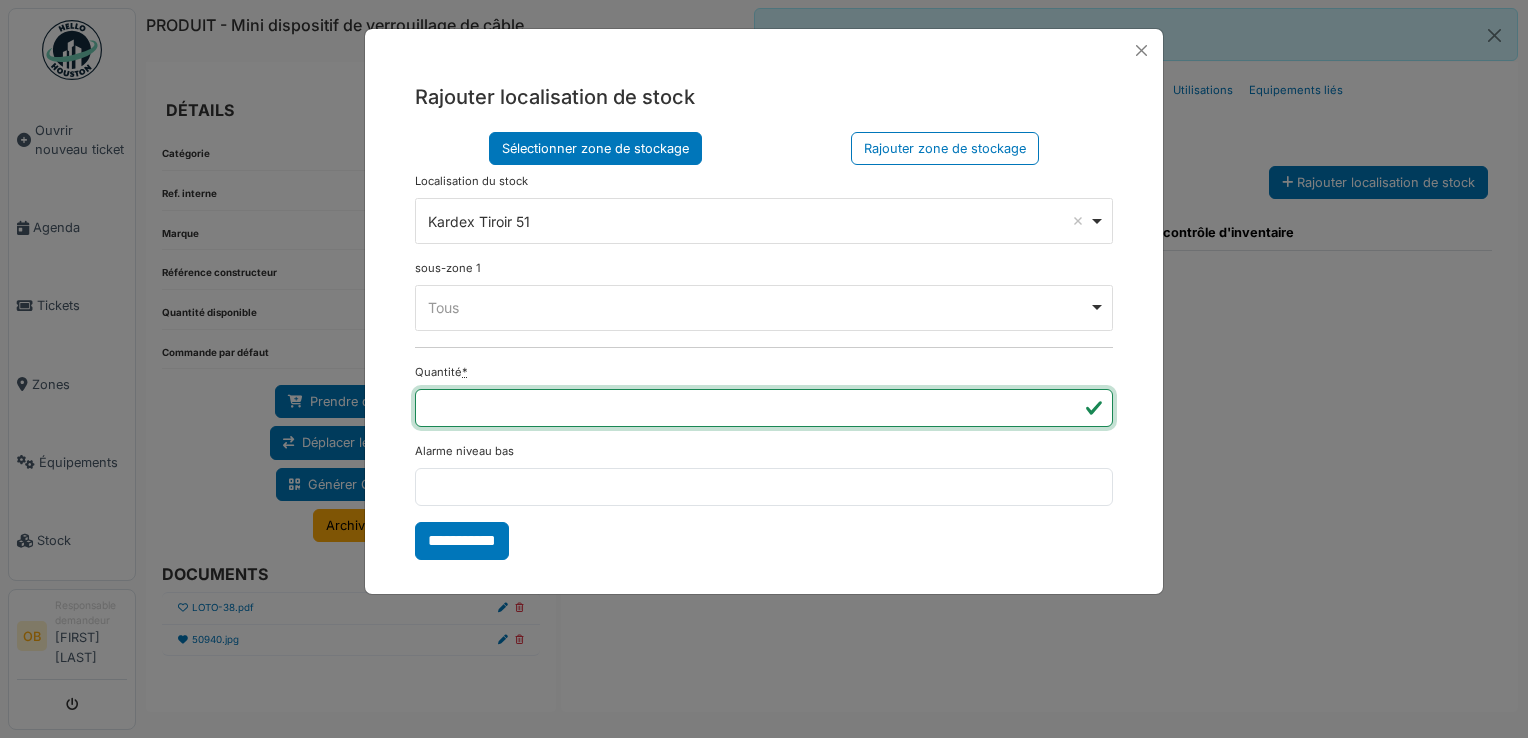type on "**" 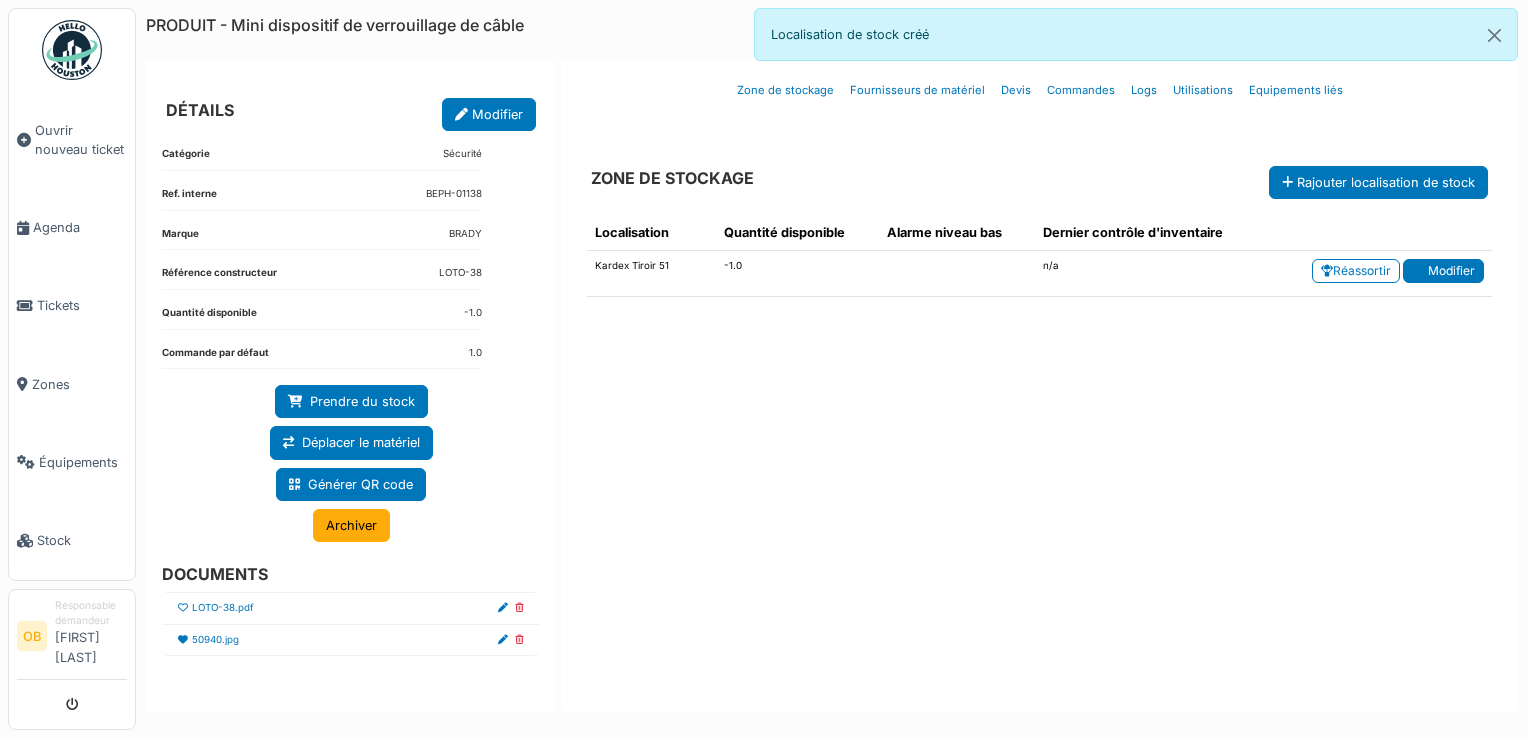 click on "Modifier" at bounding box center [1443, 271] 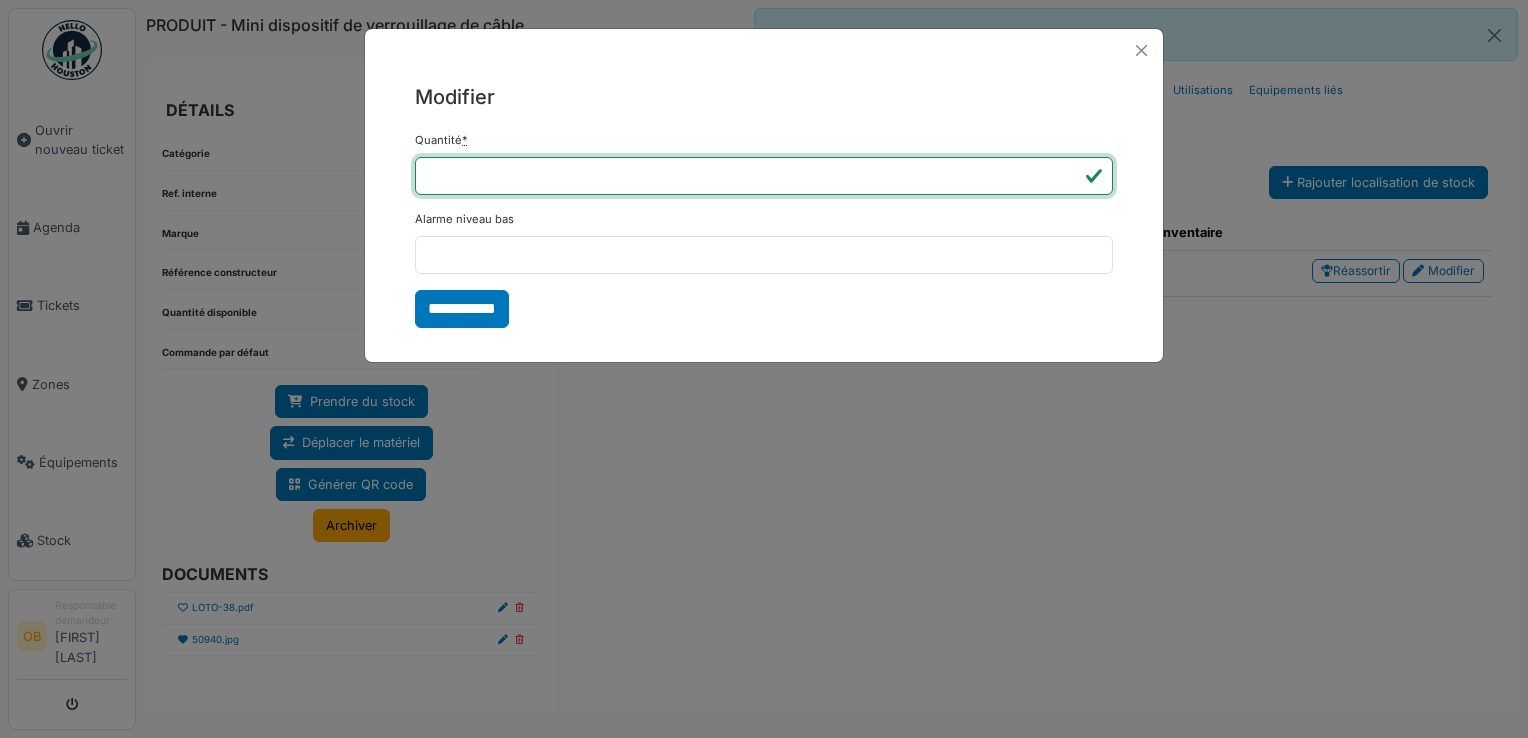 click on "*" at bounding box center [764, 176] 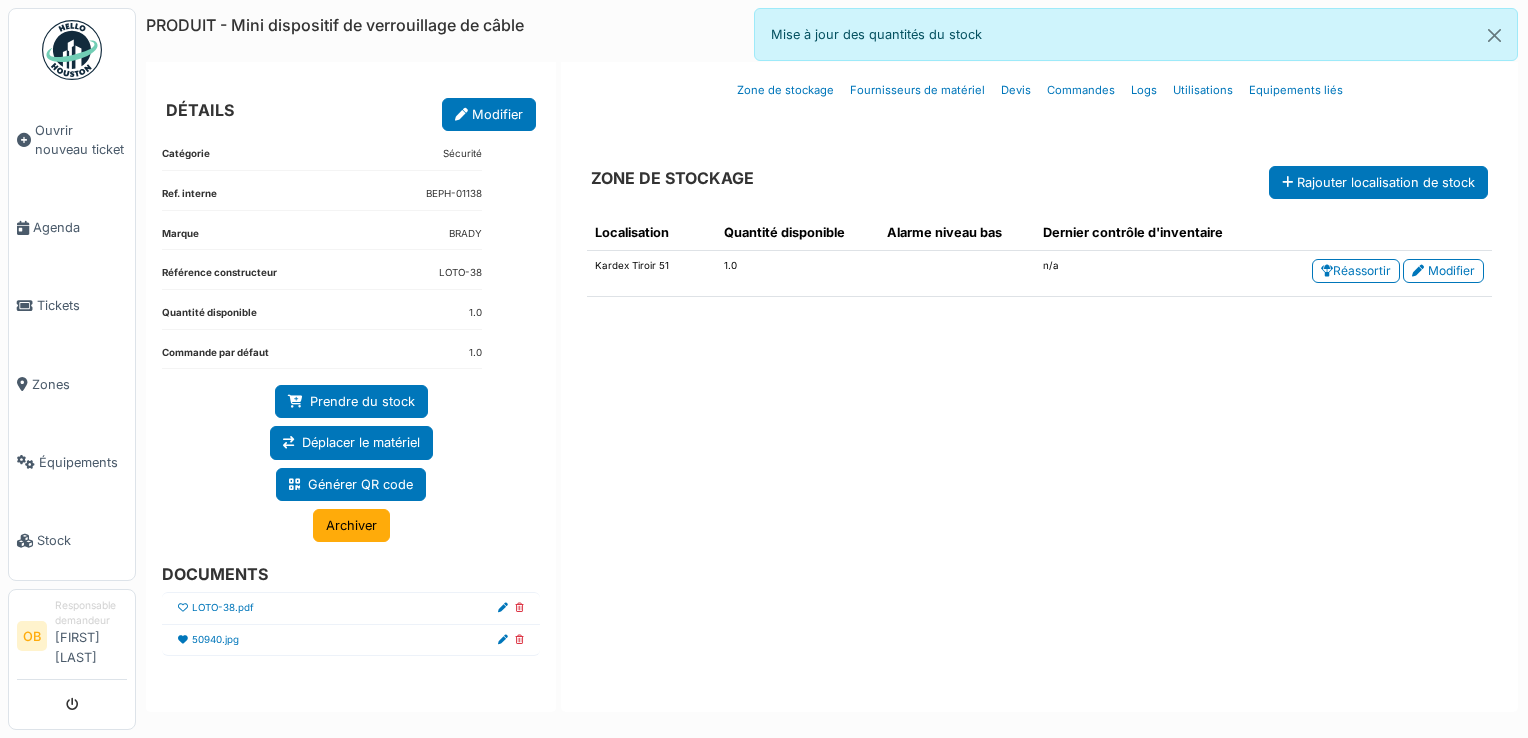 click on "Localisation
Quantité disponible
Alarme niveau bas
Dernier contrôle d'inventaire
Kardex Tiroir 51
1.0
n/a
Réassortir
Modifier" at bounding box center [1039, 445] 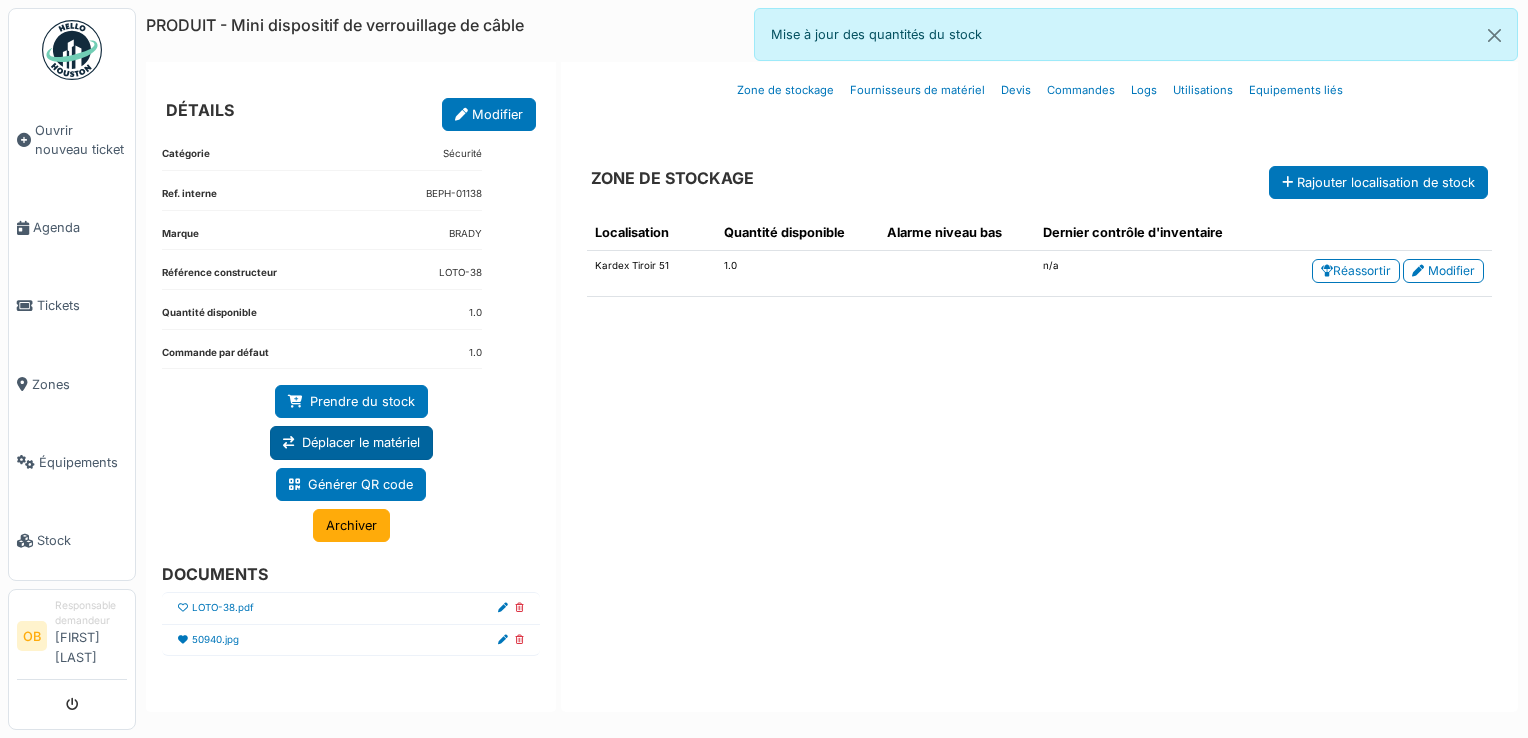 drag, startPoint x: 402, startPoint y: 474, endPoint x: 382, endPoint y: 450, distance: 31.241 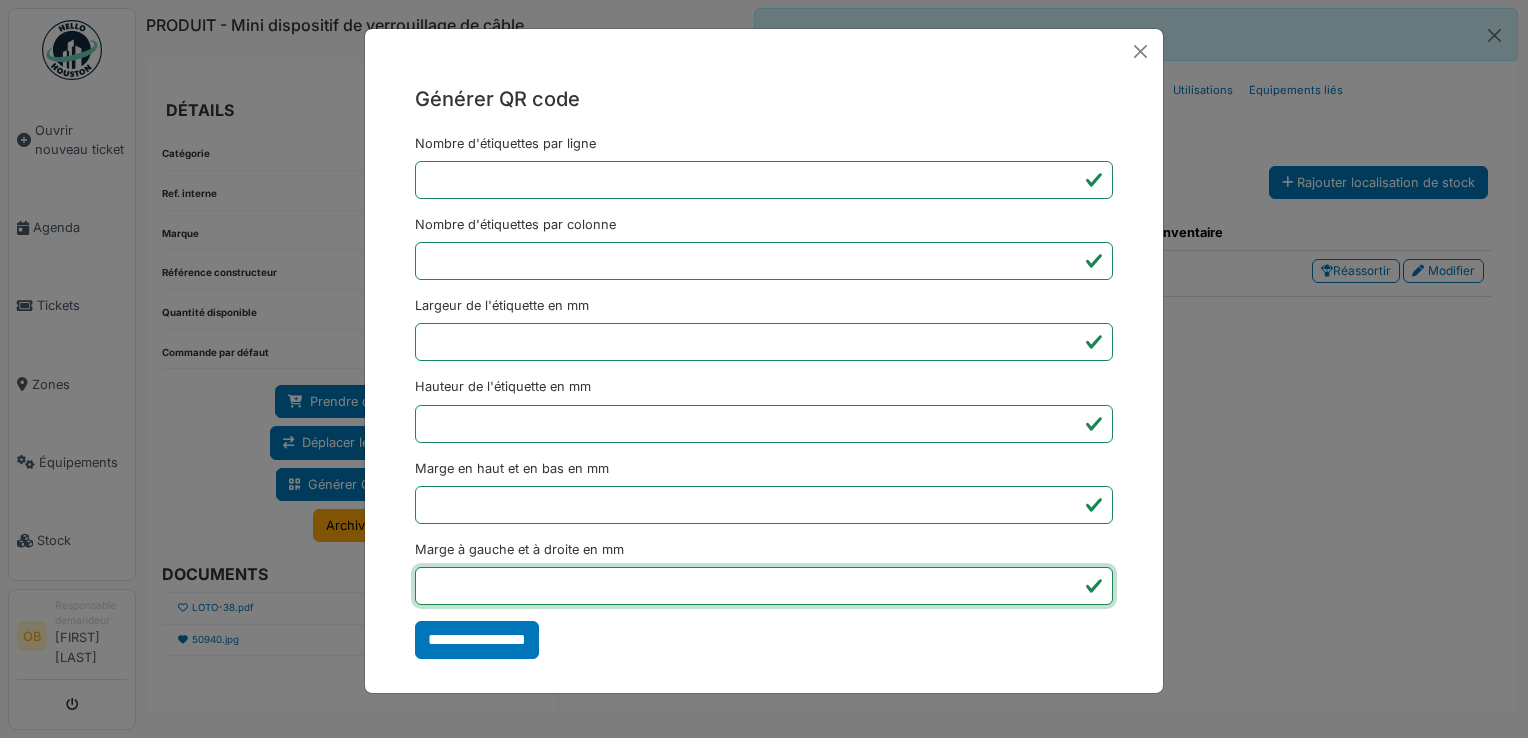 click on "*" at bounding box center [764, 586] 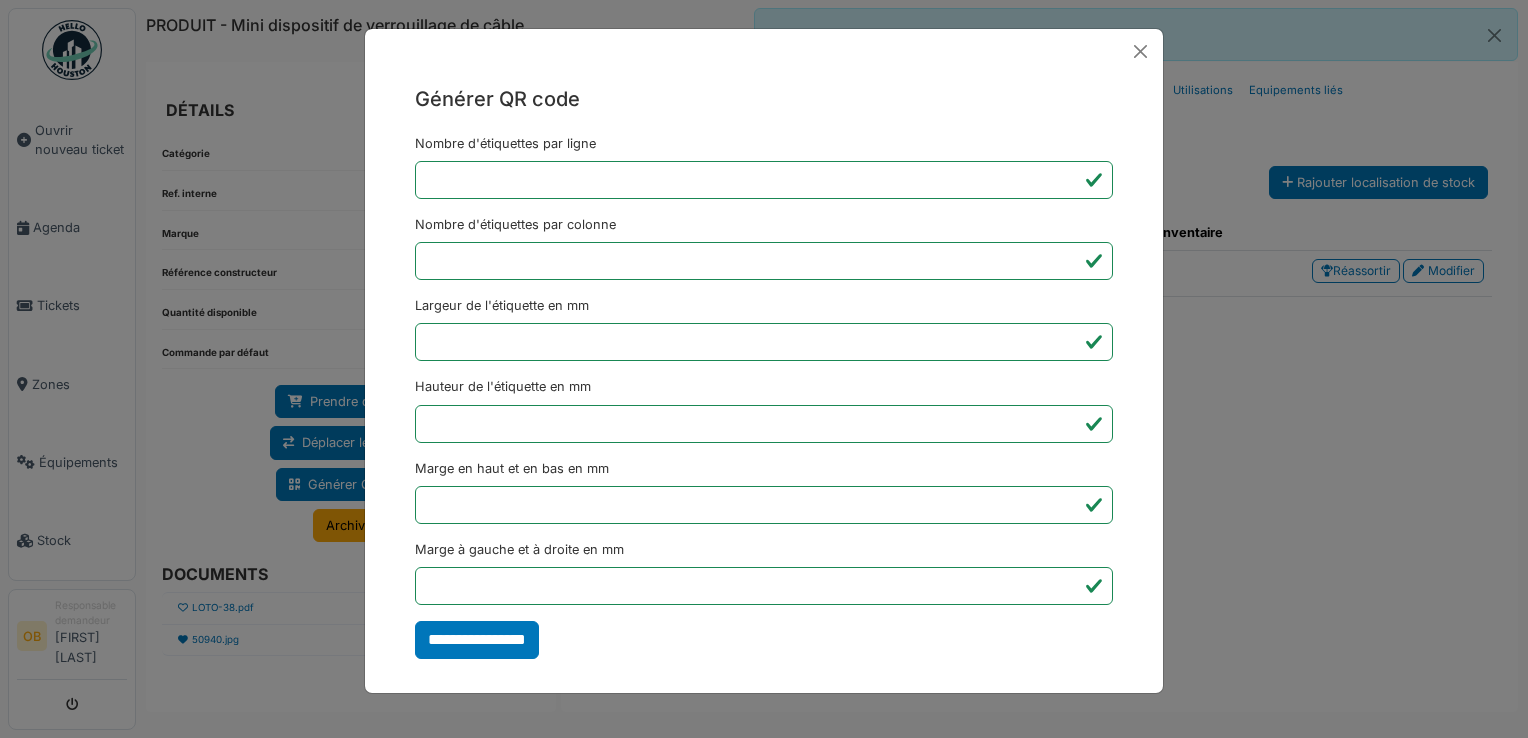 type on "*******" 